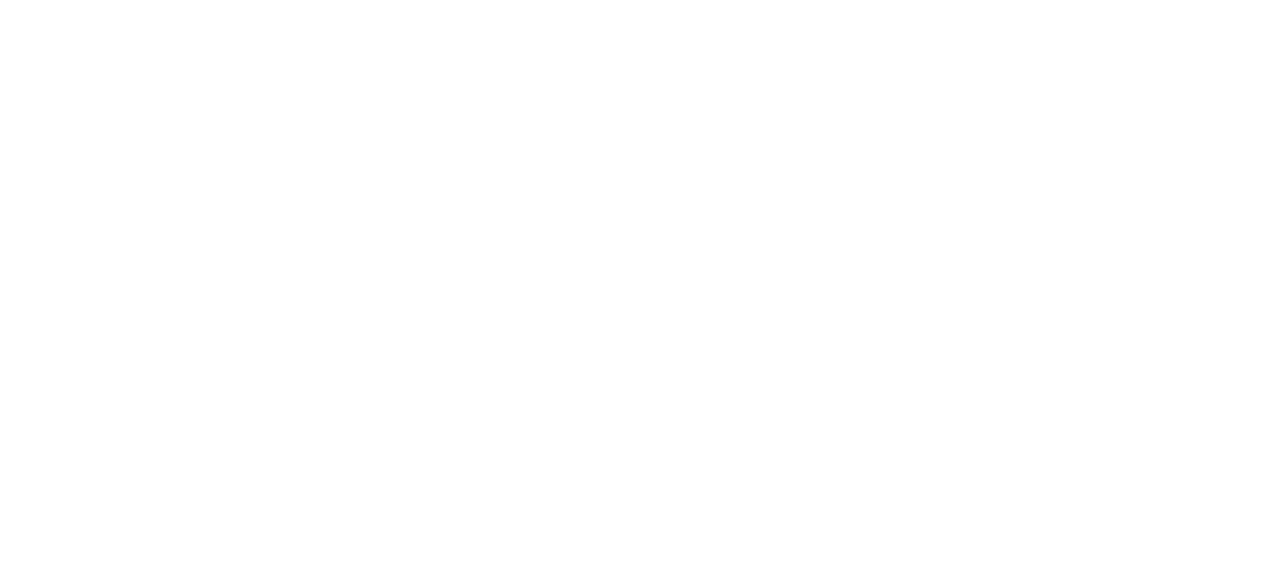 scroll, scrollTop: 0, scrollLeft: 0, axis: both 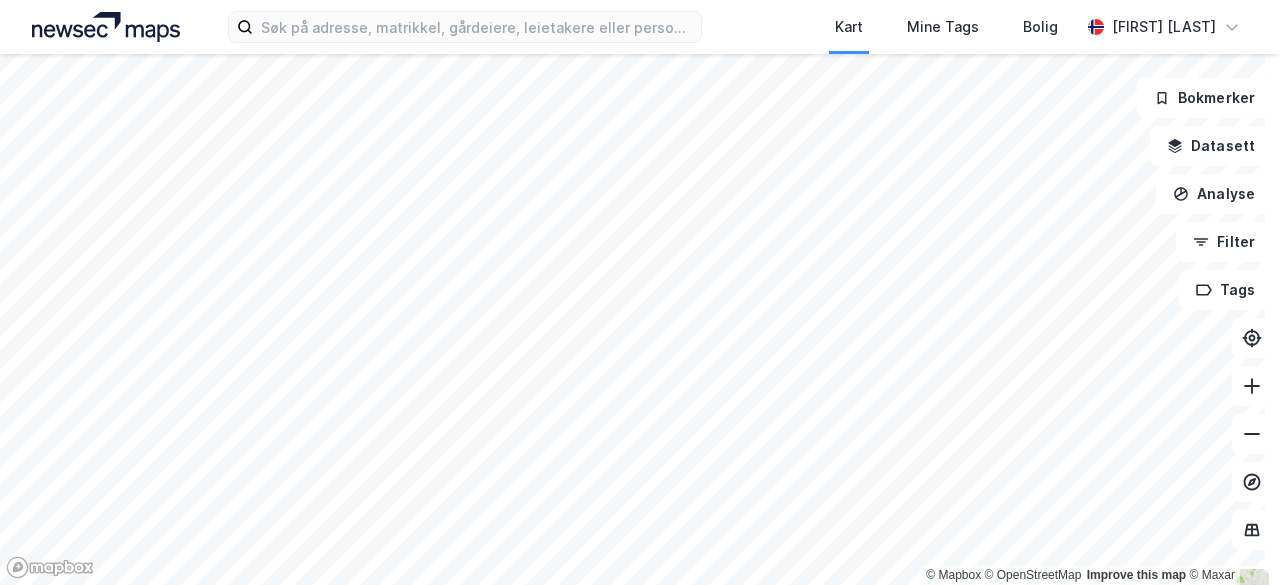 click on "Kart Mine Tags Bolig [FIRST] [LAST]" at bounding box center [640, 27] 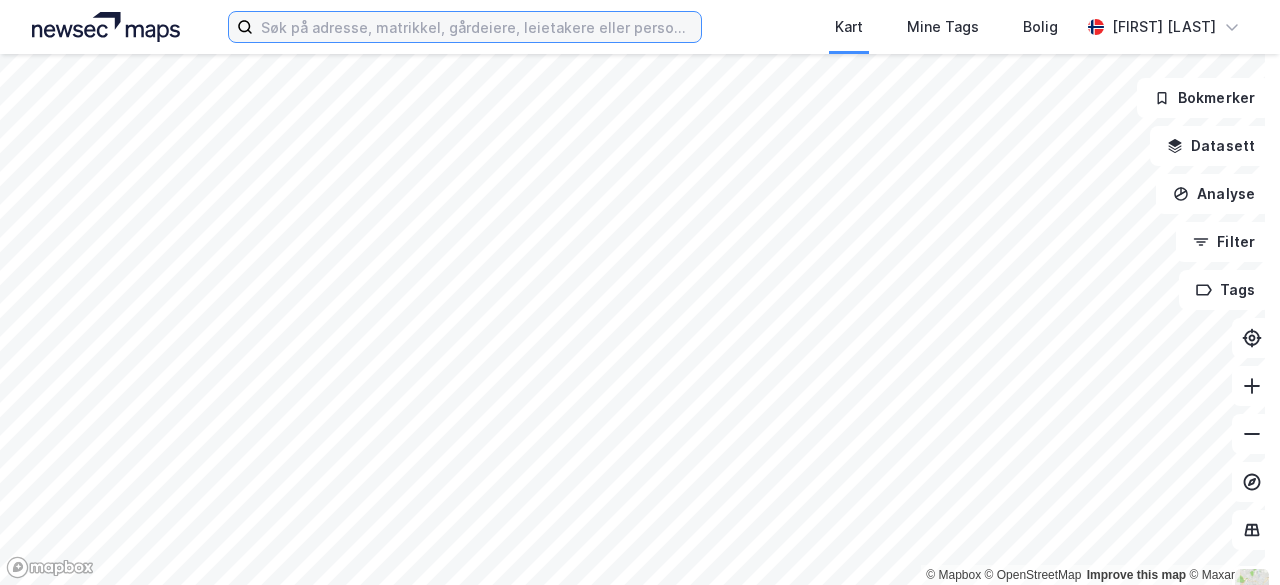 click at bounding box center [477, 27] 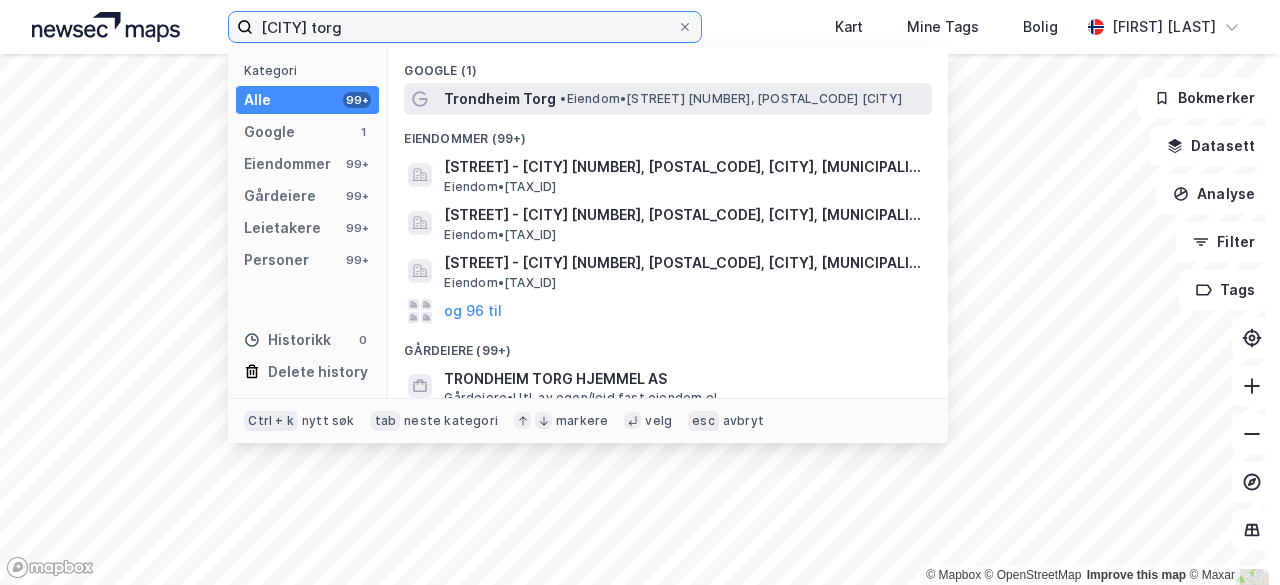 type on "[CITY] torg" 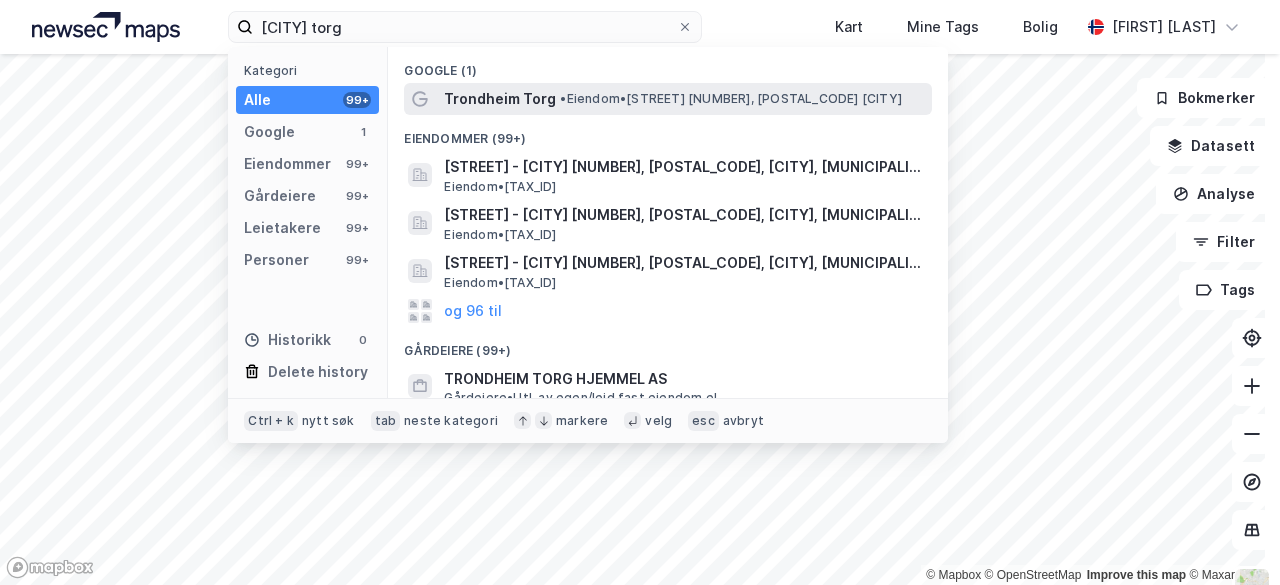 click on "Trondheim Torg" at bounding box center [500, 99] 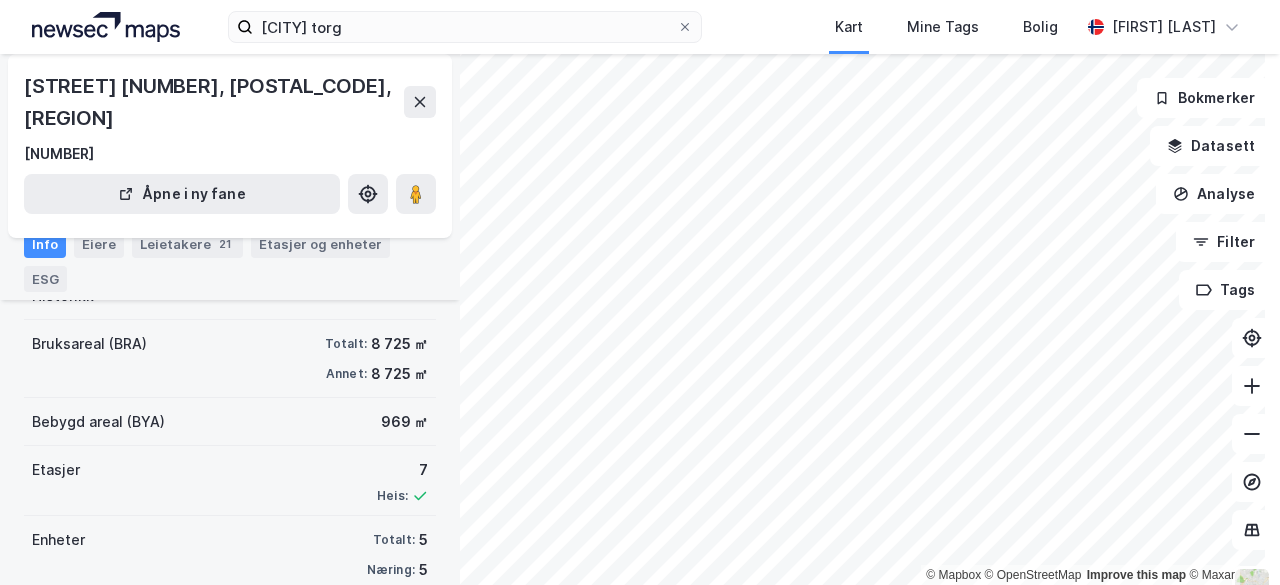 scroll, scrollTop: 0, scrollLeft: 0, axis: both 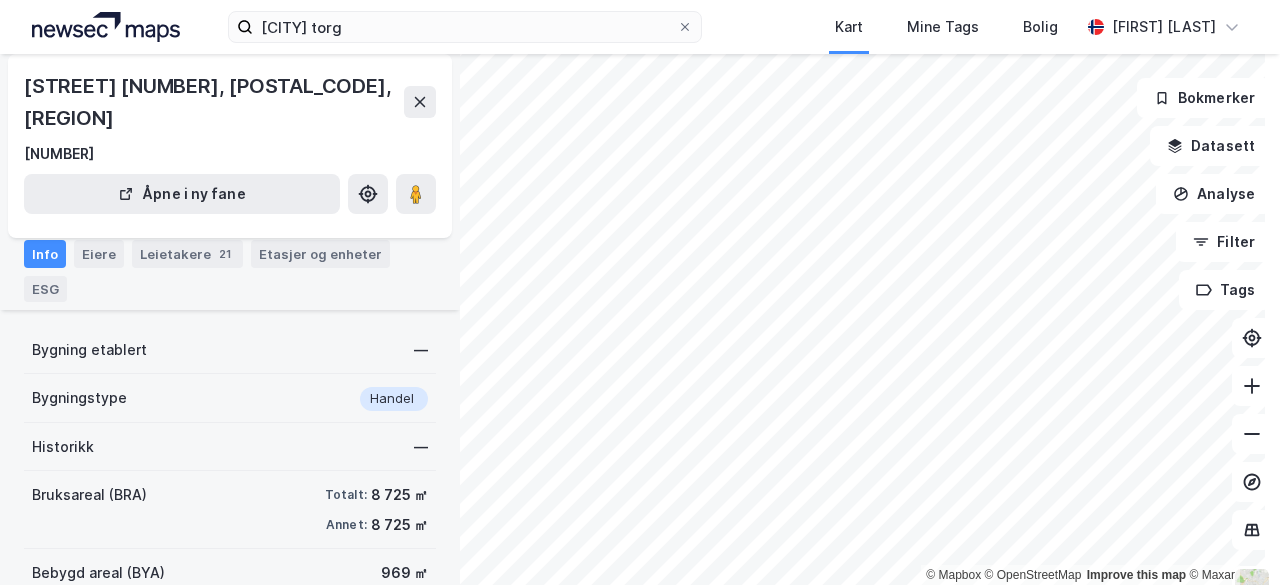 click on "Info Eiere Leietakere 21 Etasjer og enheter ESG" at bounding box center [230, 271] 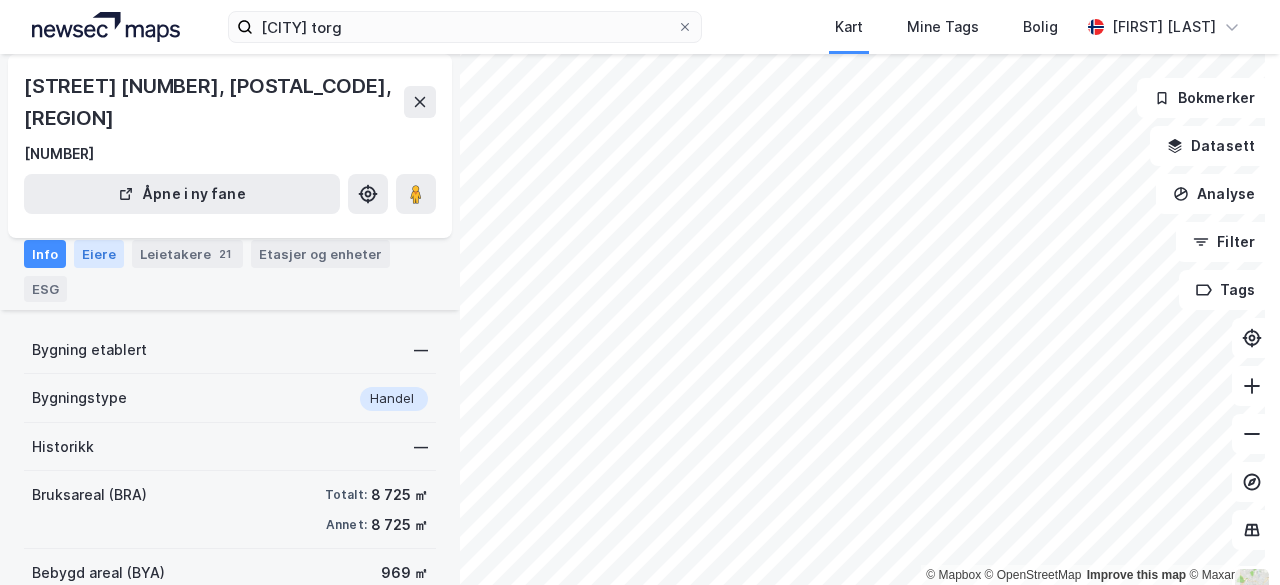 click on "Eiere" at bounding box center (99, 254) 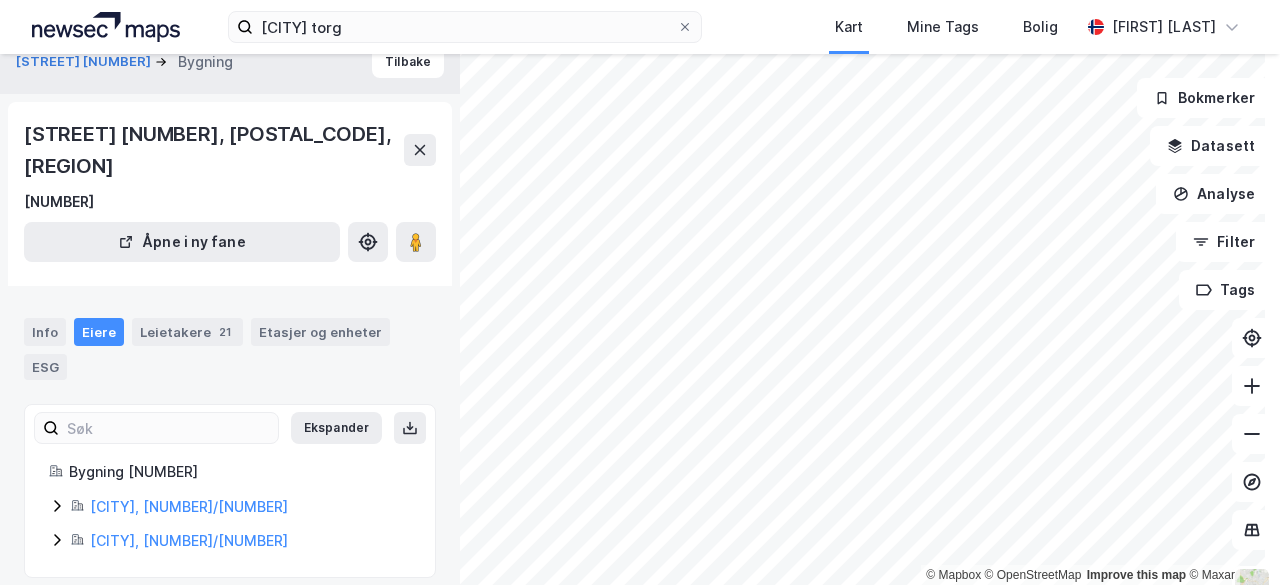 scroll, scrollTop: 9, scrollLeft: 0, axis: vertical 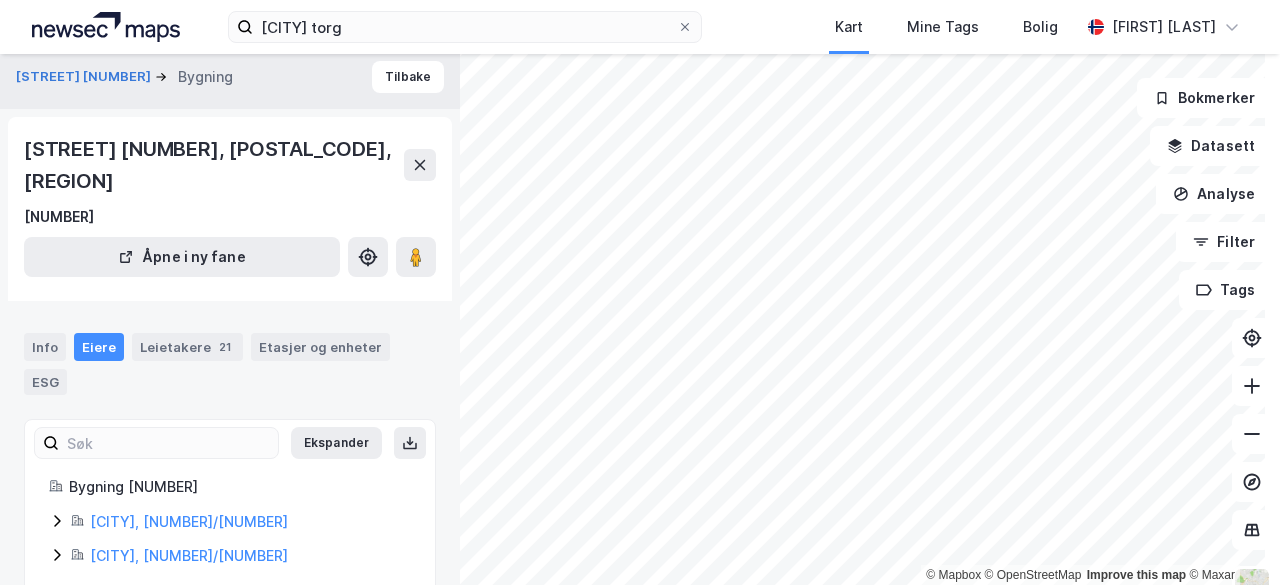 click 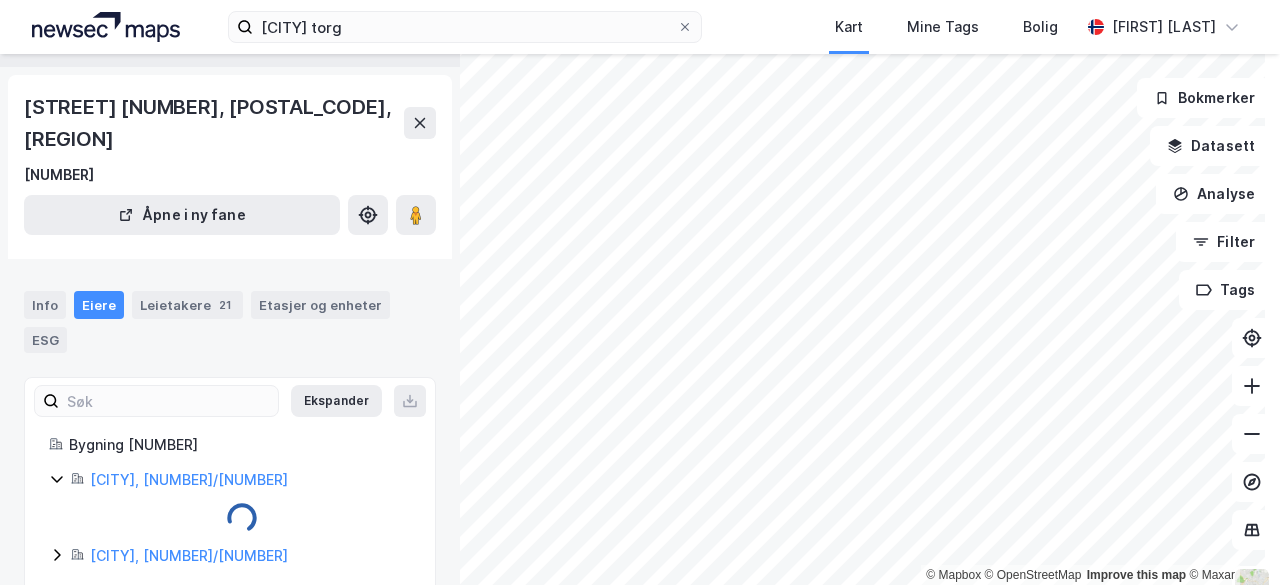 scroll, scrollTop: 77, scrollLeft: 0, axis: vertical 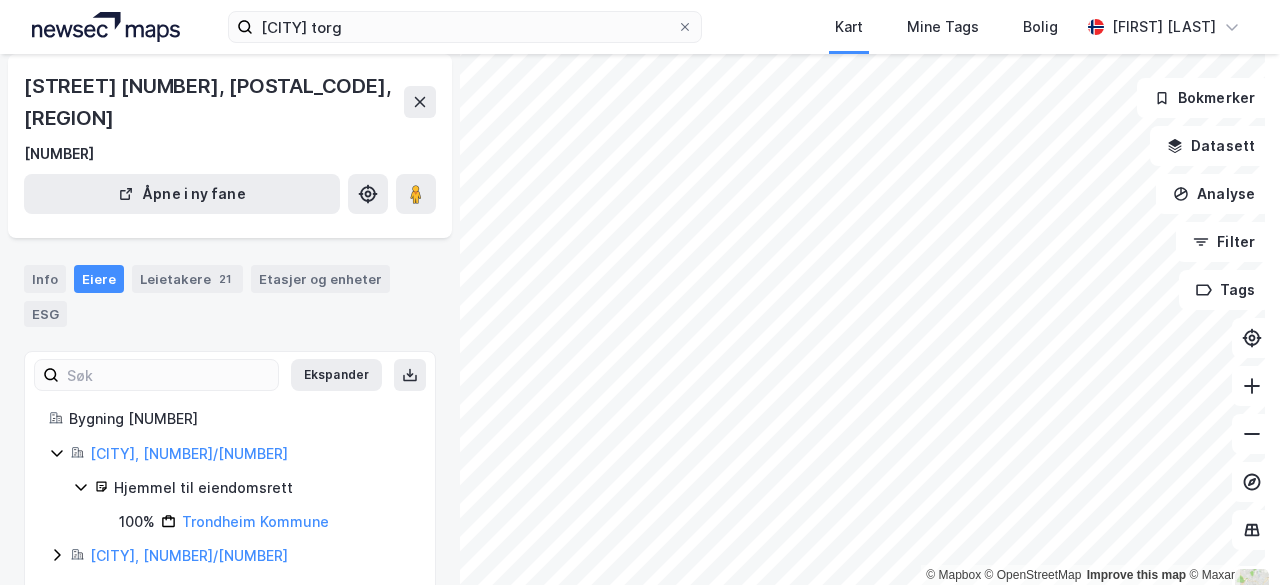 click 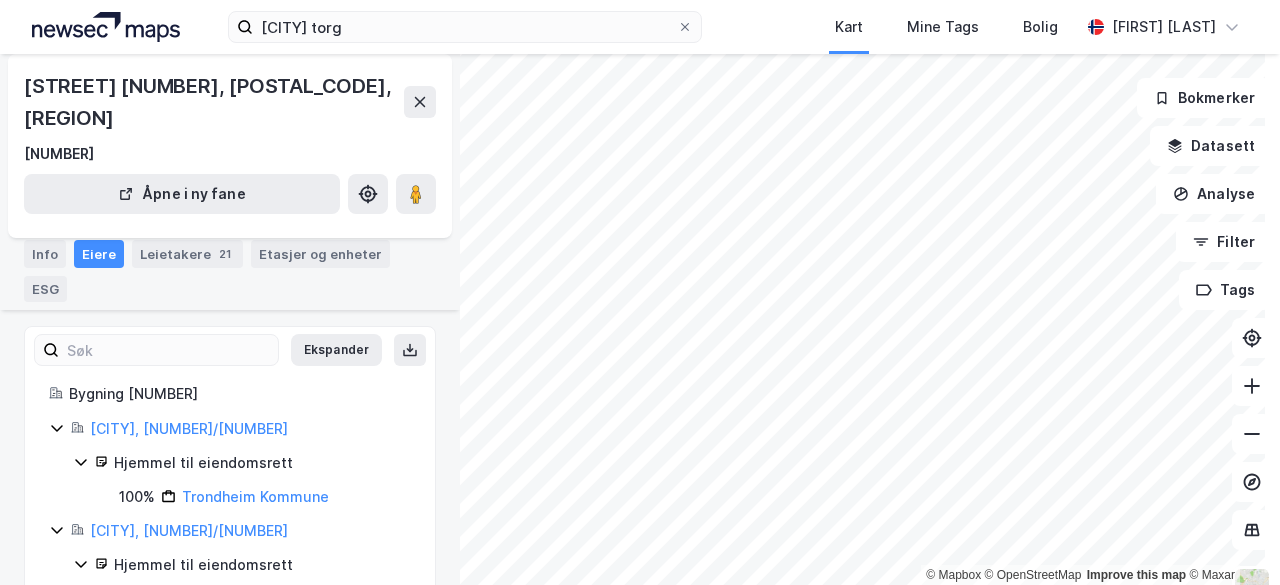 scroll, scrollTop: 179, scrollLeft: 0, axis: vertical 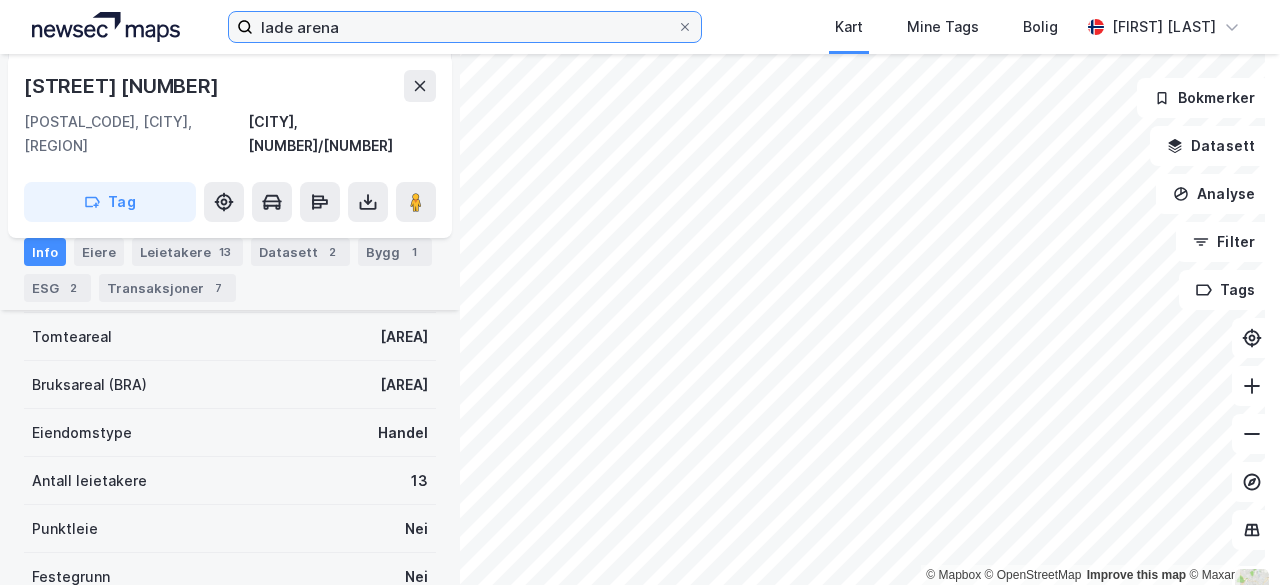 click on "lade arena" at bounding box center [465, 27] 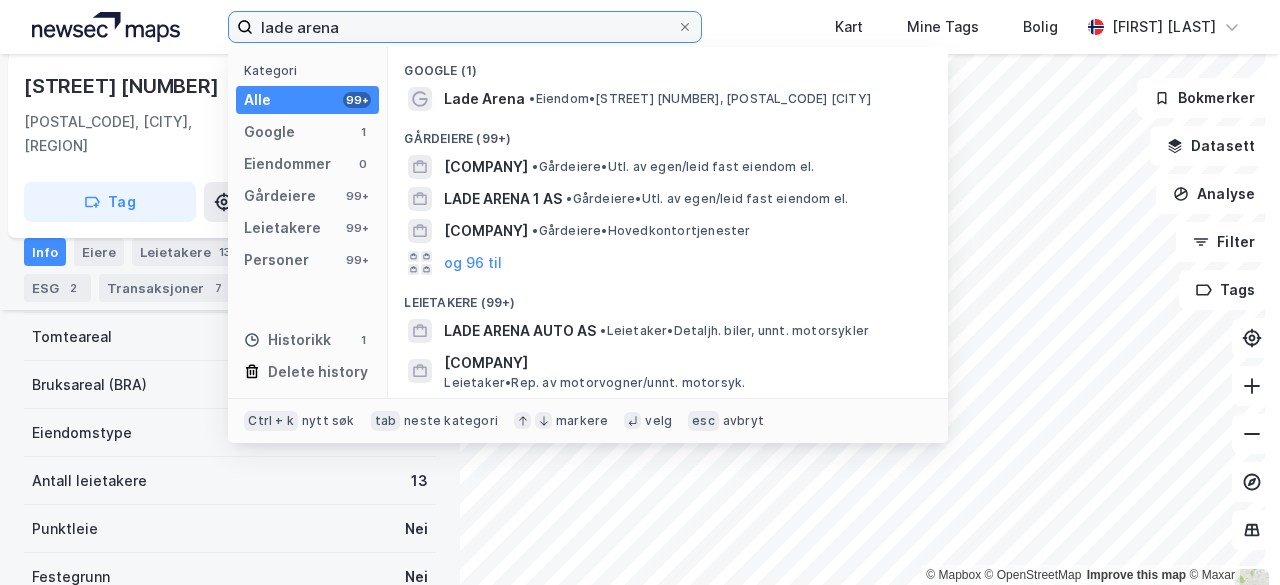 click on "lade arena" at bounding box center [465, 27] 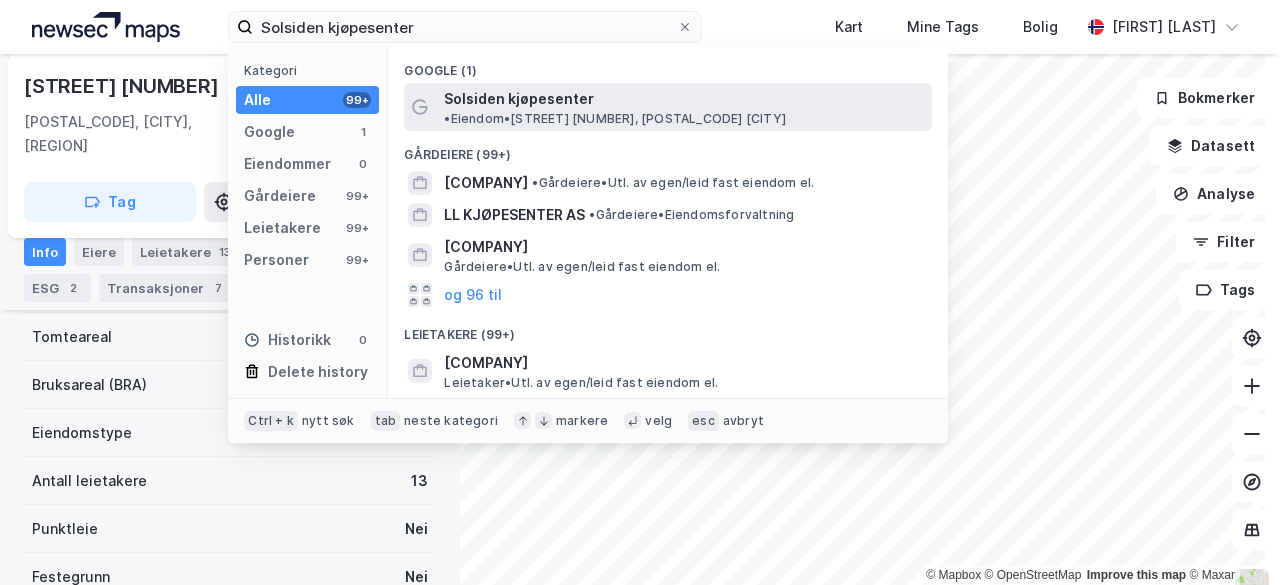 click on "Solsiden kjøpesenter" at bounding box center (519, 99) 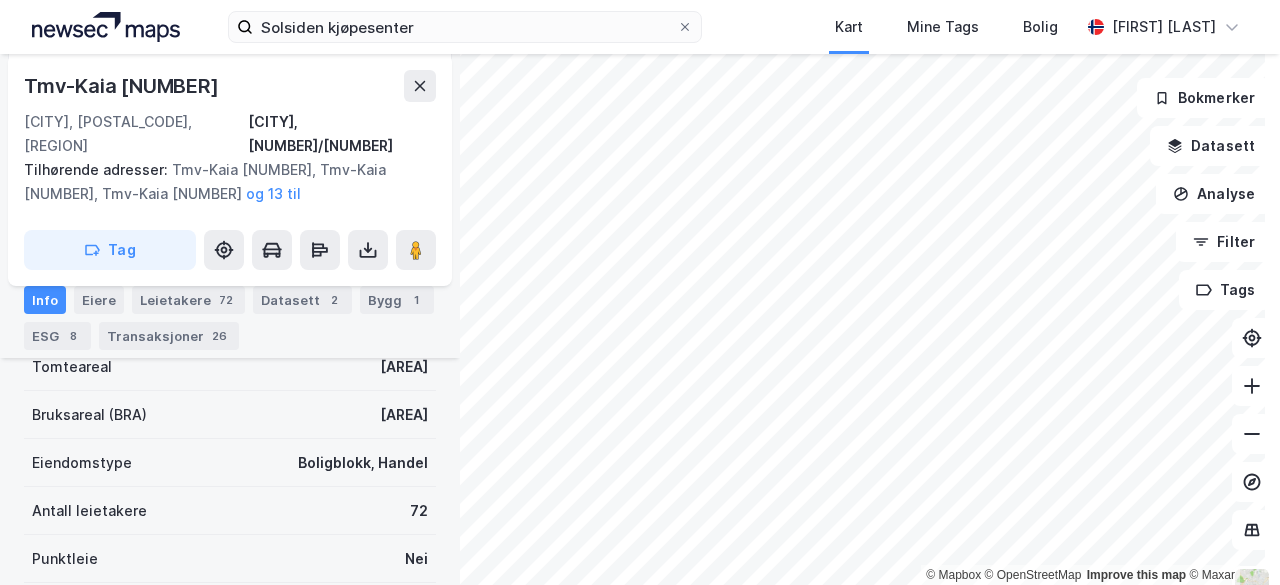 scroll, scrollTop: 487, scrollLeft: 0, axis: vertical 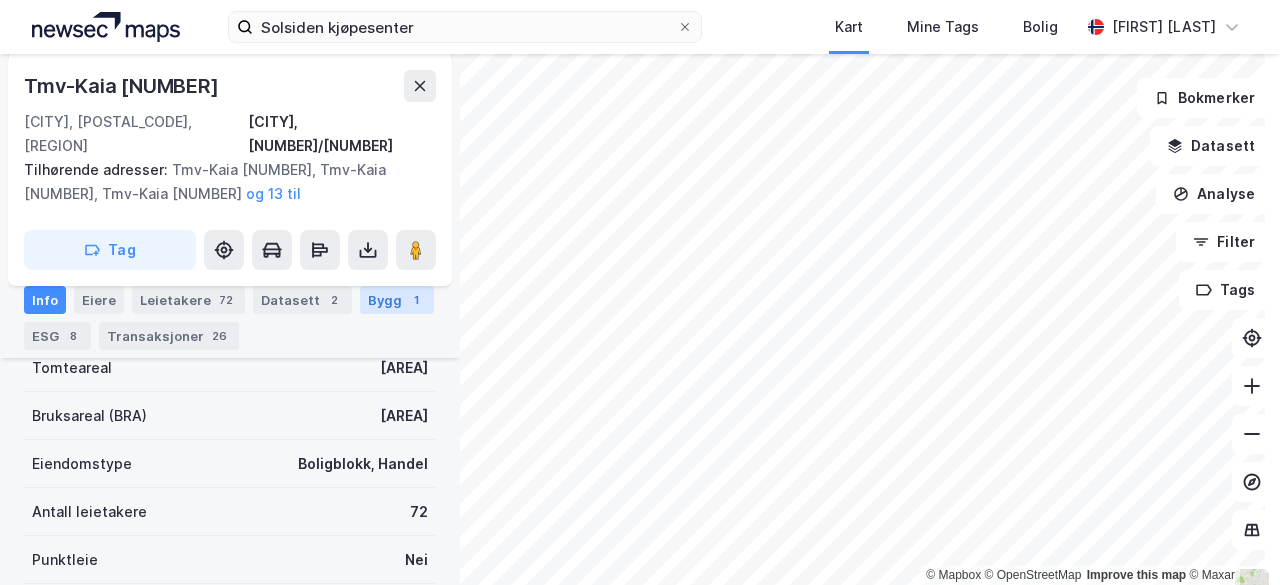 click on "Bygg 1" at bounding box center (397, 300) 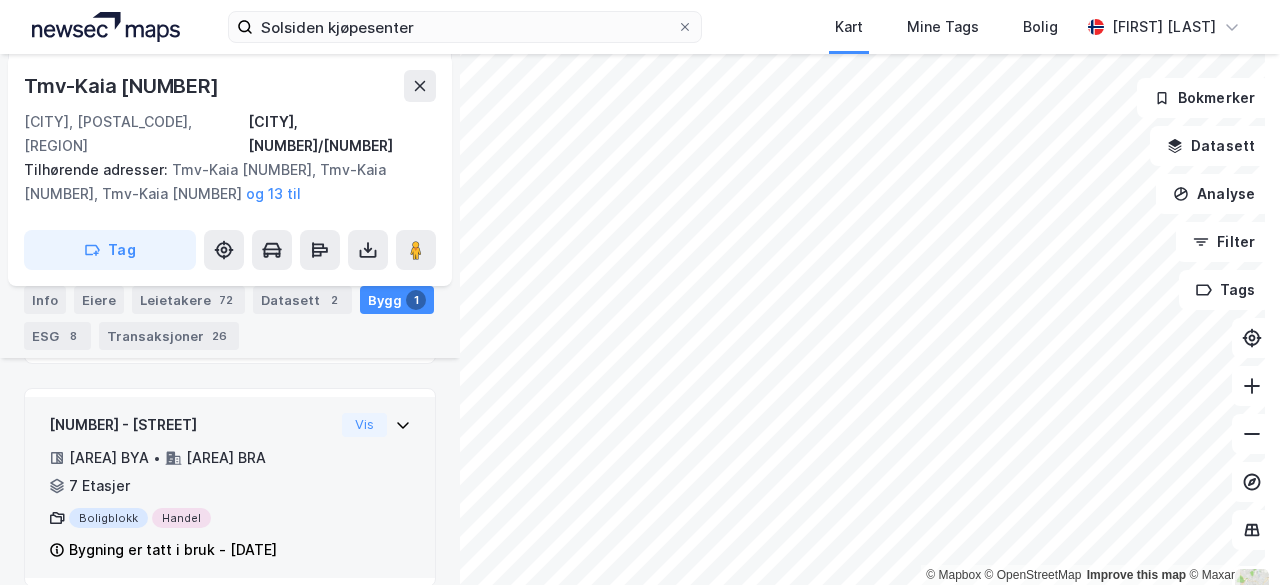 click 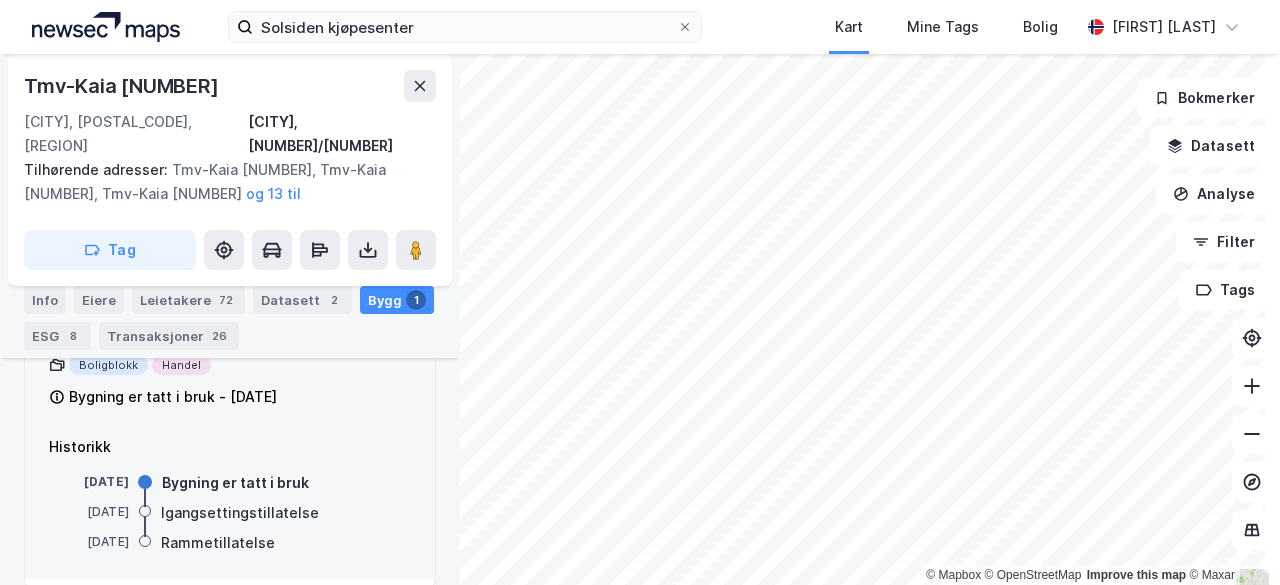 scroll, scrollTop: 486, scrollLeft: 0, axis: vertical 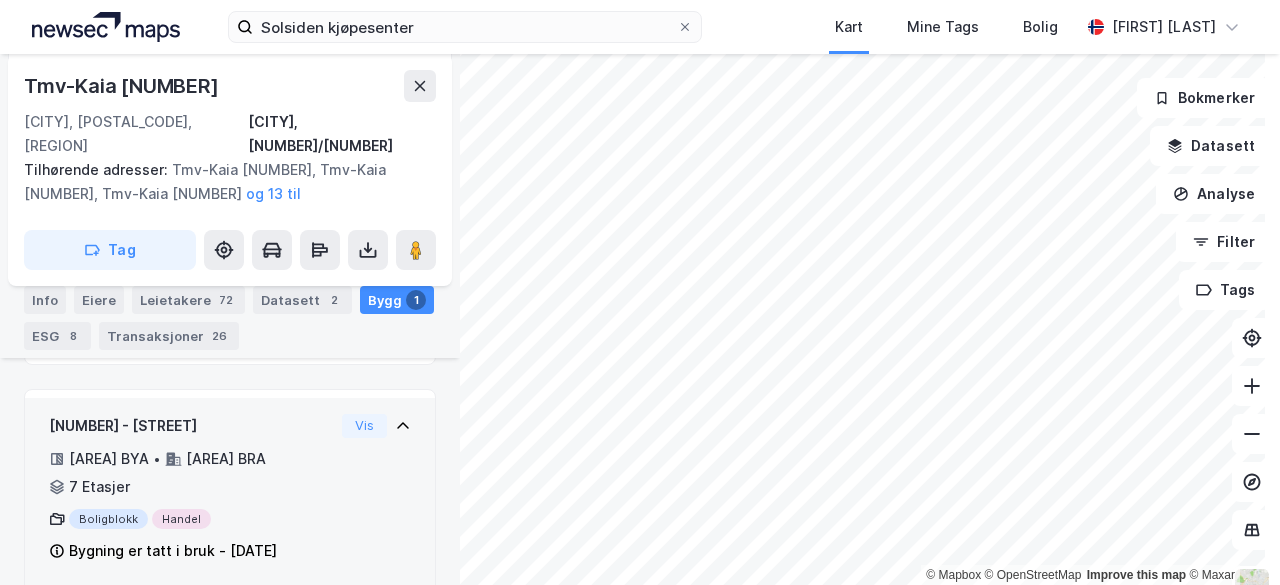 click on "Boligblokk Handel" at bounding box center [191, 519] 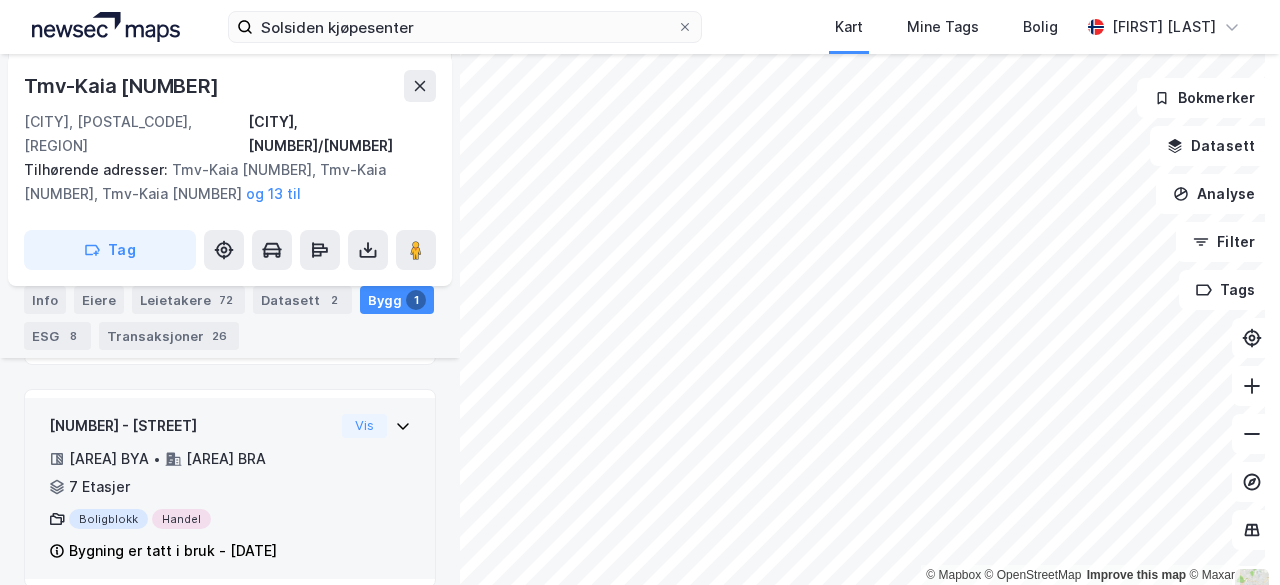 click on "Boligblokk Handel" at bounding box center (191, 519) 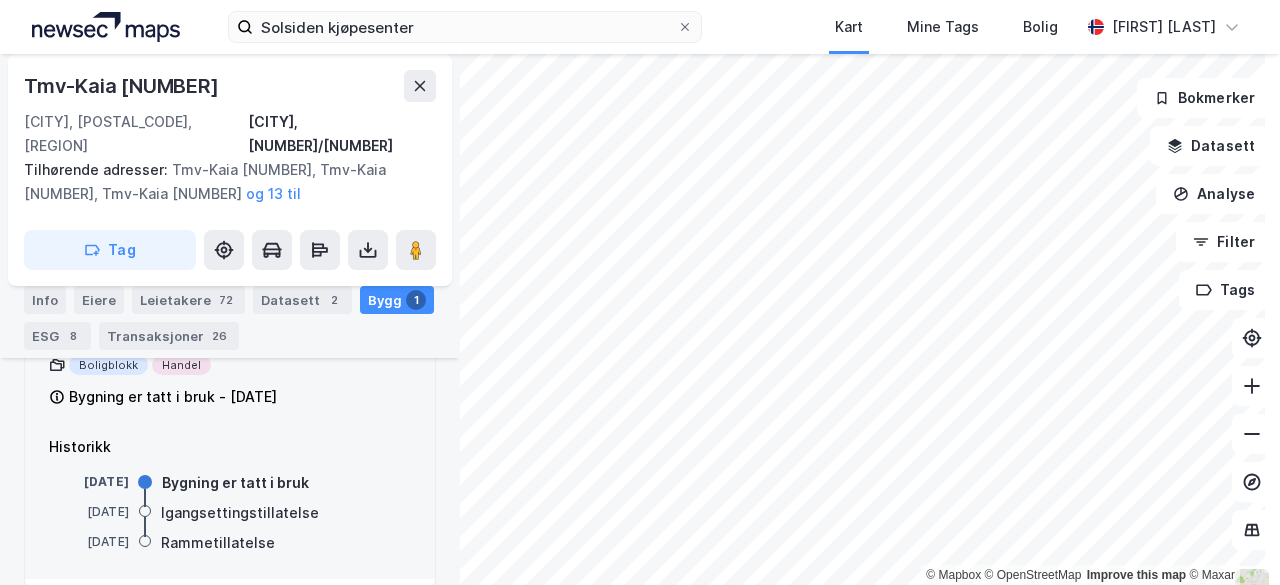scroll, scrollTop: 594, scrollLeft: 0, axis: vertical 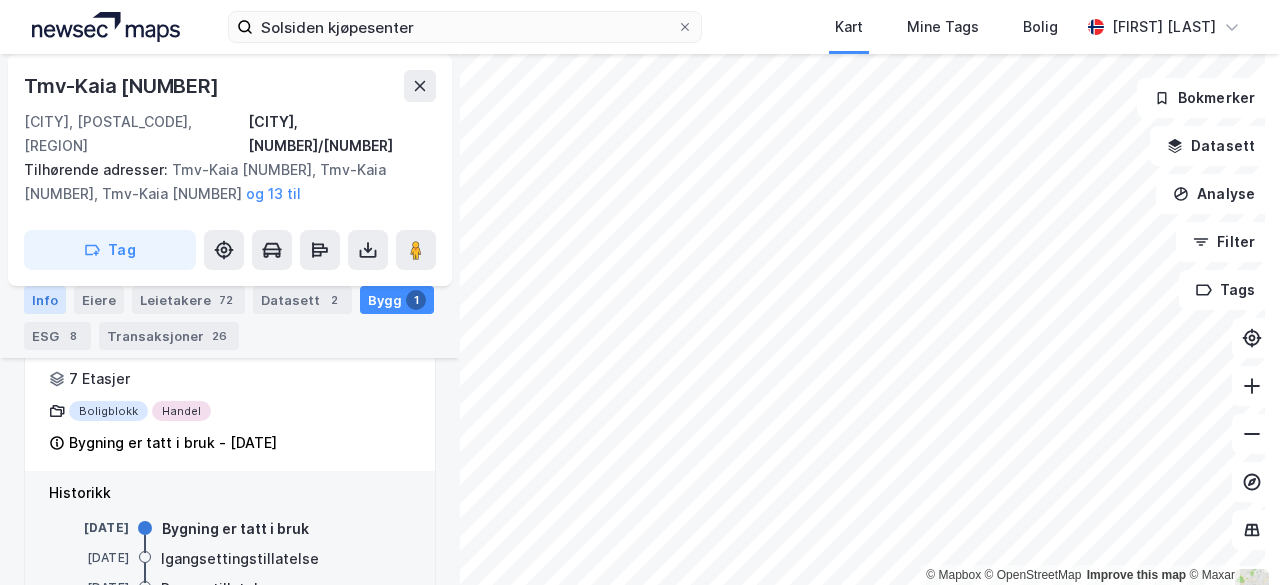 click on "Info" at bounding box center (45, 300) 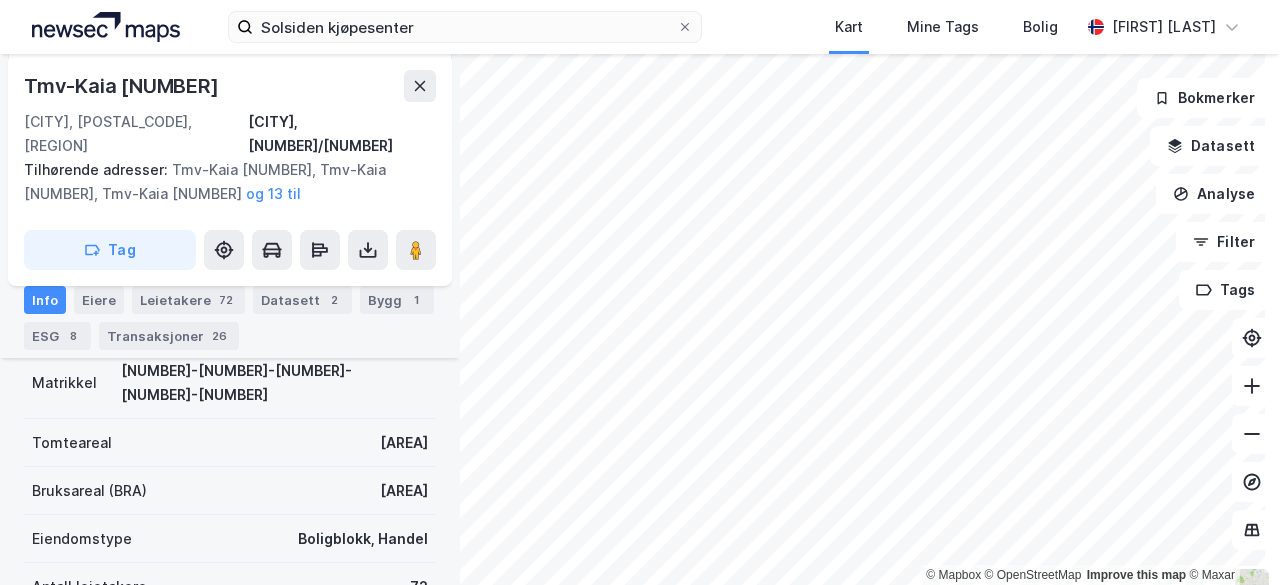 scroll, scrollTop: 414, scrollLeft: 0, axis: vertical 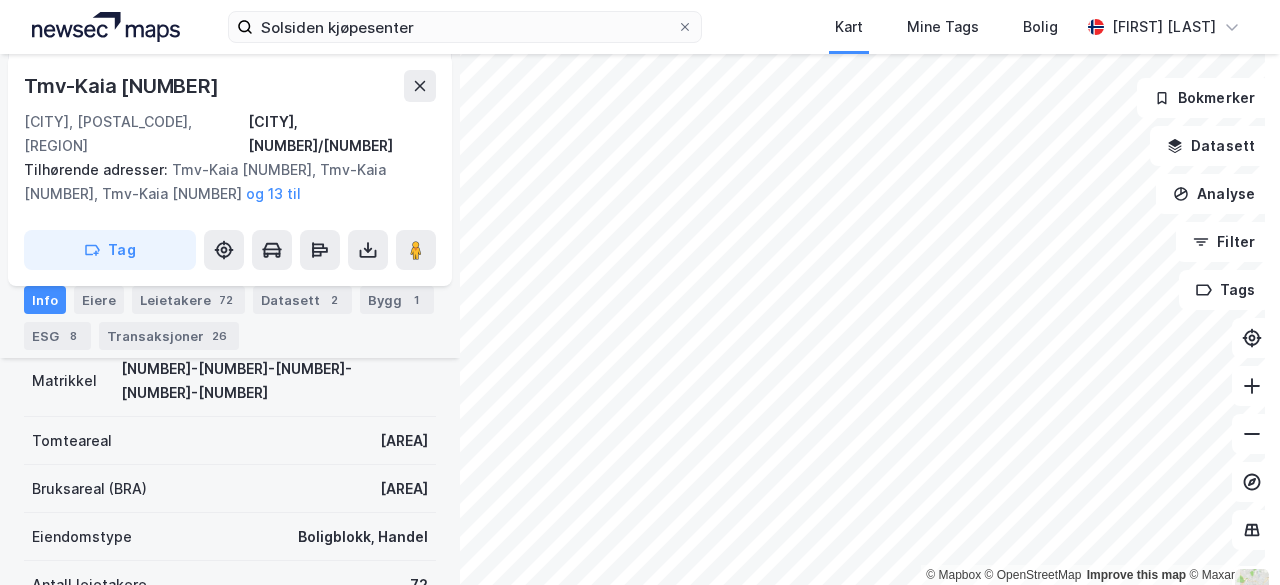click on "[AREA]" at bounding box center [404, 489] 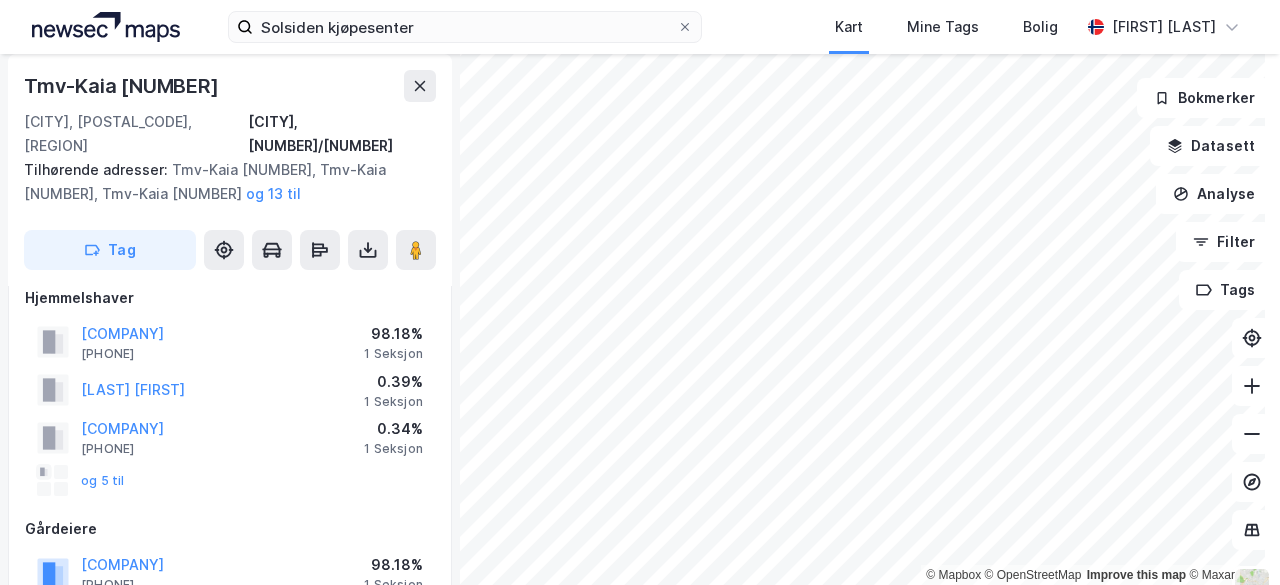 scroll, scrollTop: 0, scrollLeft: 0, axis: both 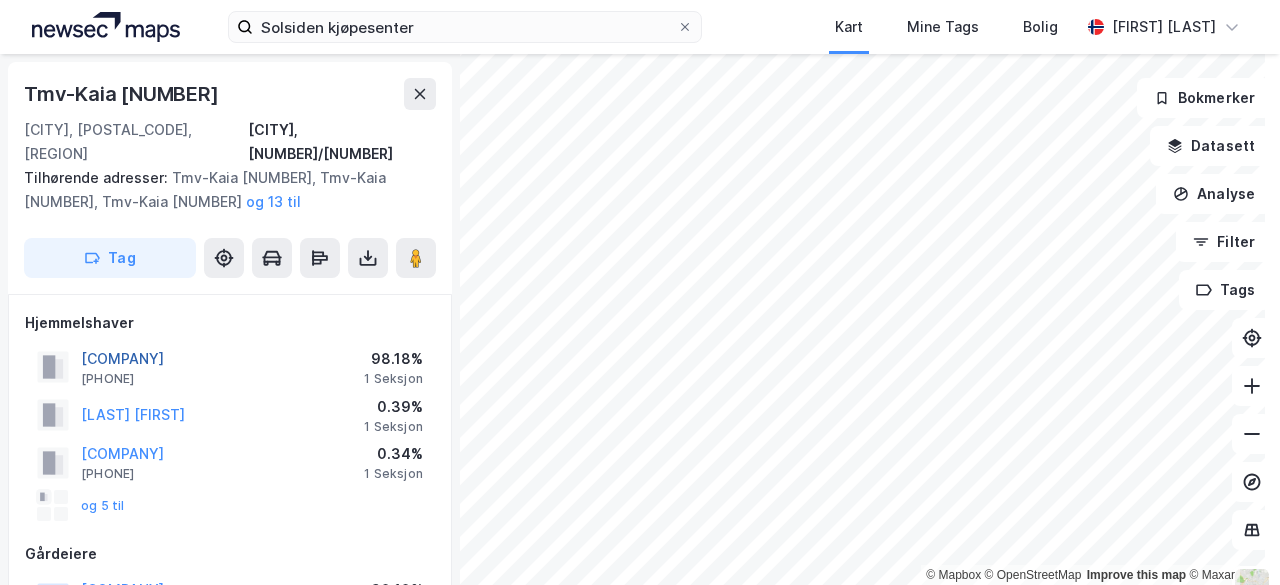 click on "[COMPANY]" at bounding box center [0, 0] 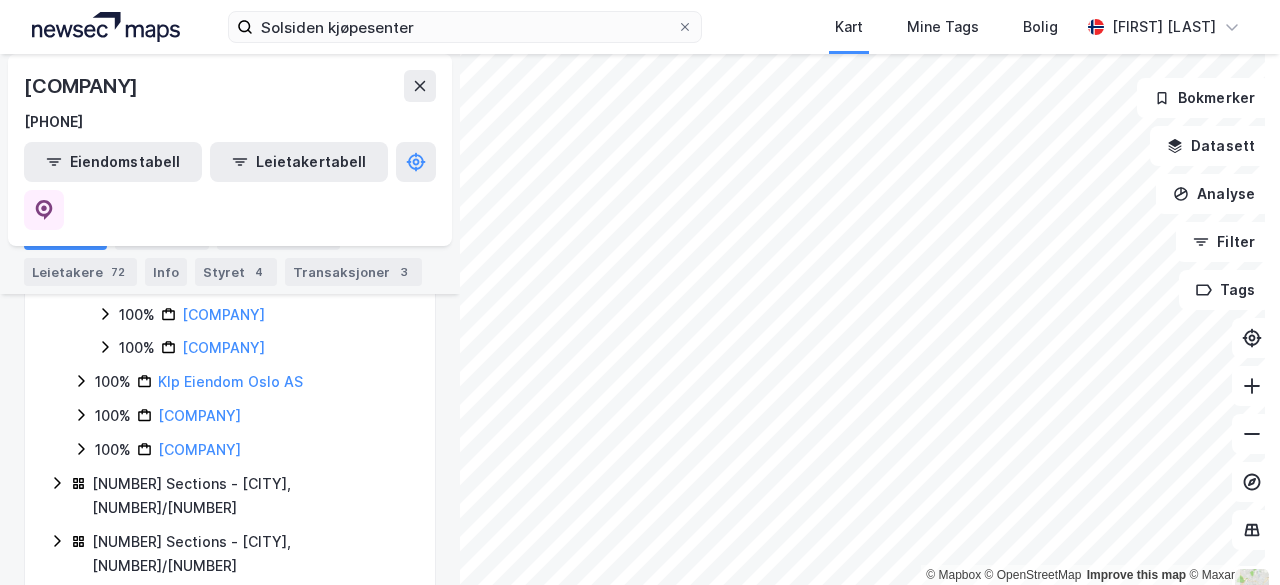 scroll, scrollTop: 1012, scrollLeft: 0, axis: vertical 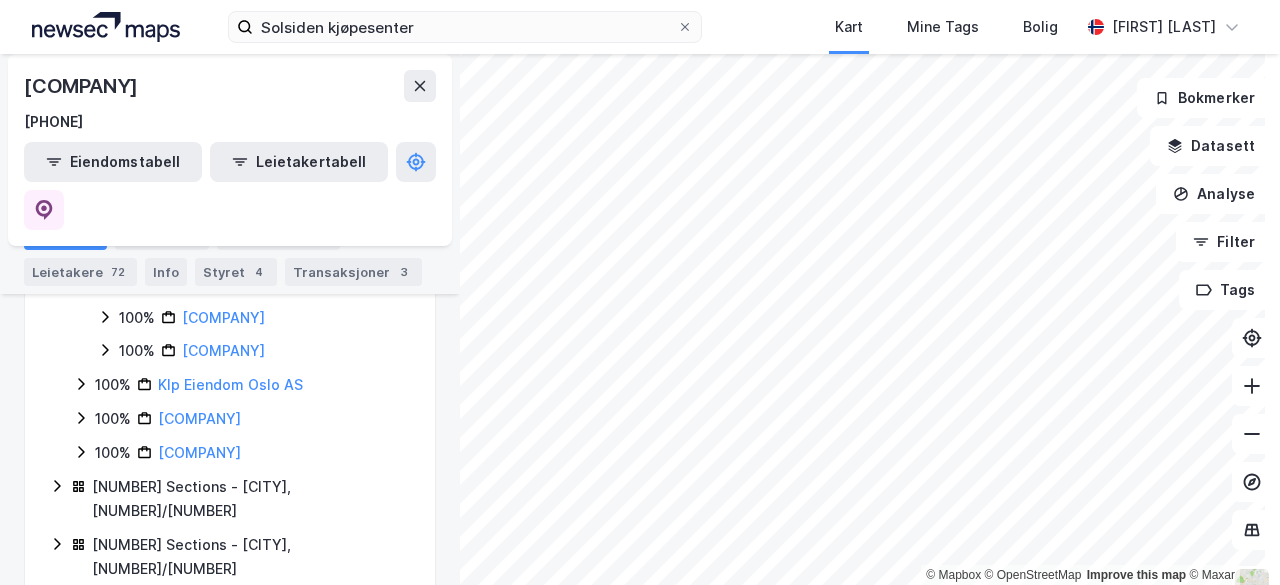 click 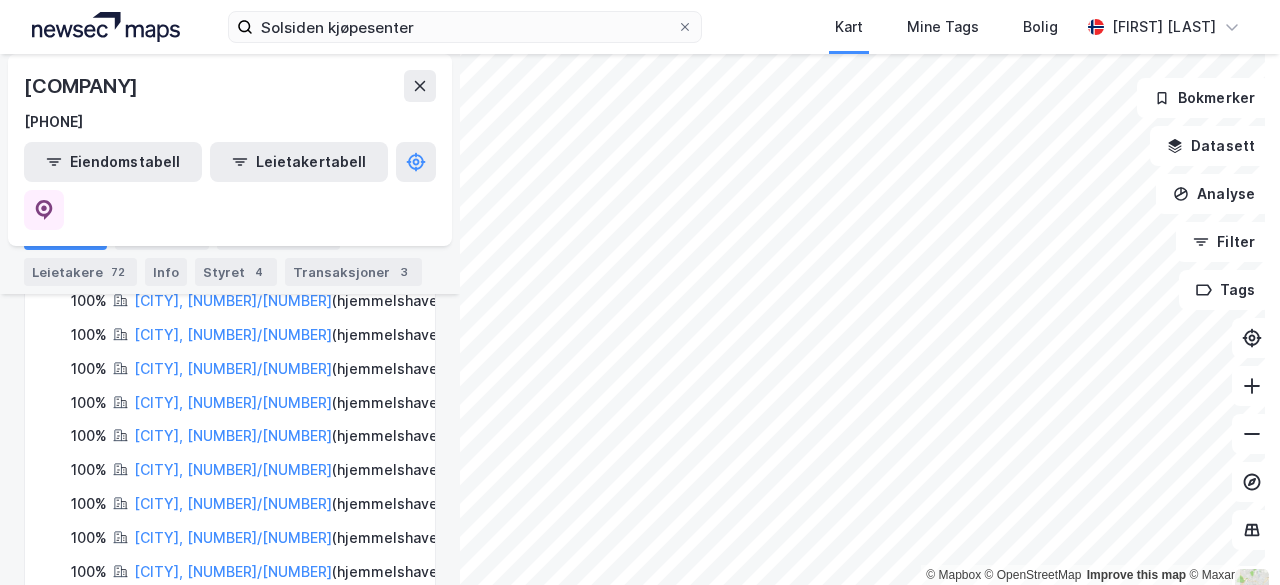 scroll, scrollTop: 2689, scrollLeft: 0, axis: vertical 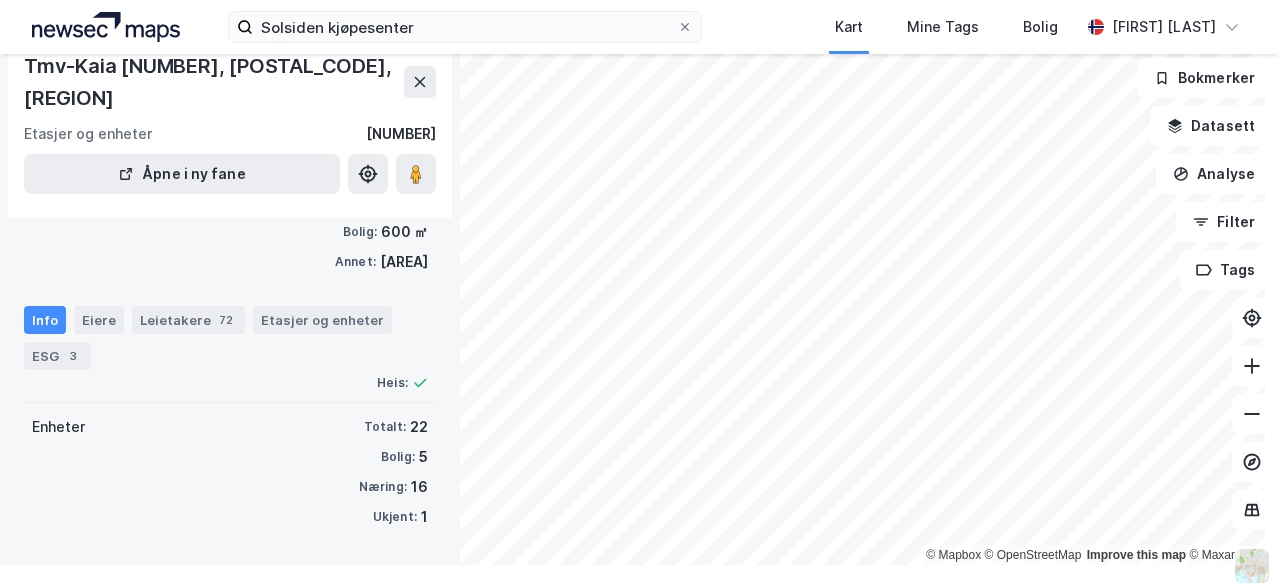 click on "5" at bounding box center [423, 457] 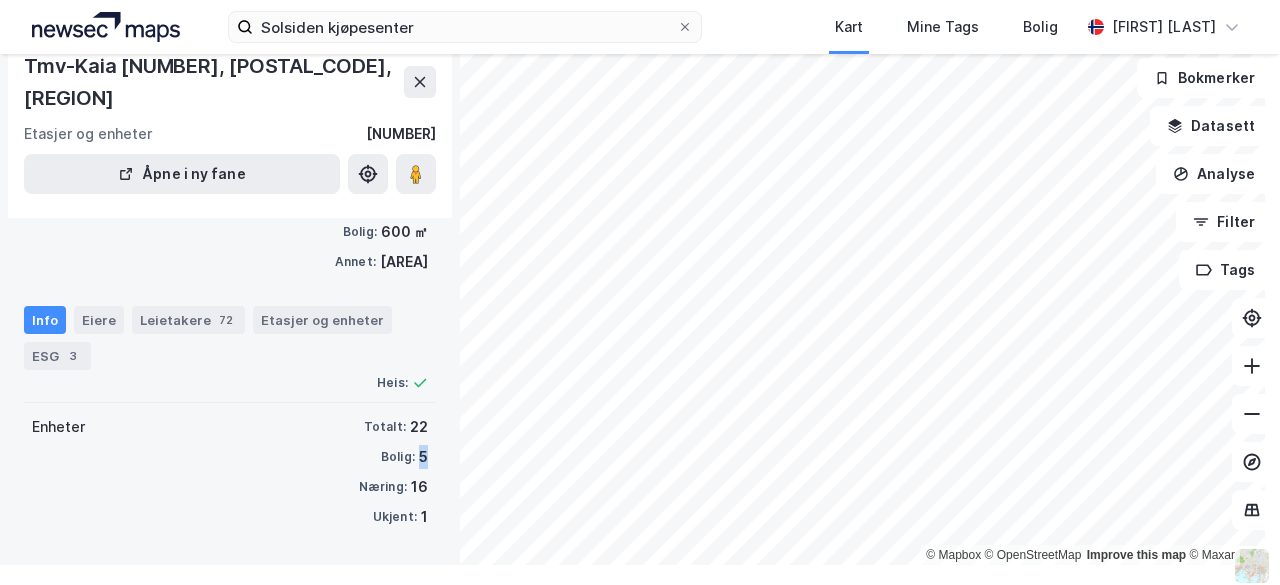 click on "5" at bounding box center (423, 457) 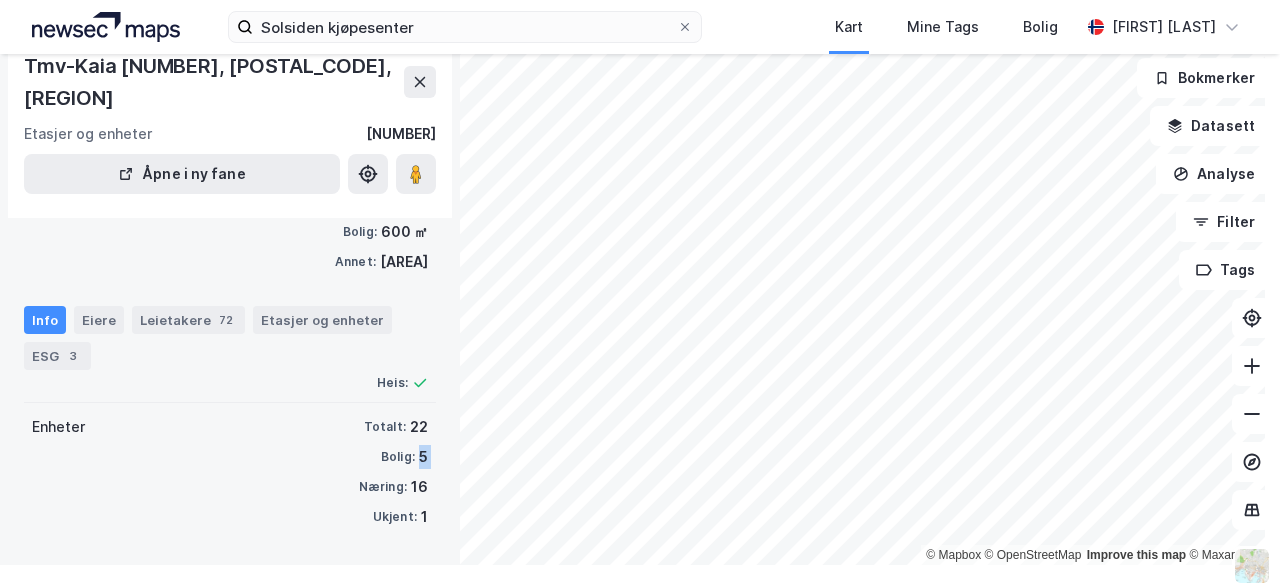 click on "5" at bounding box center [423, 457] 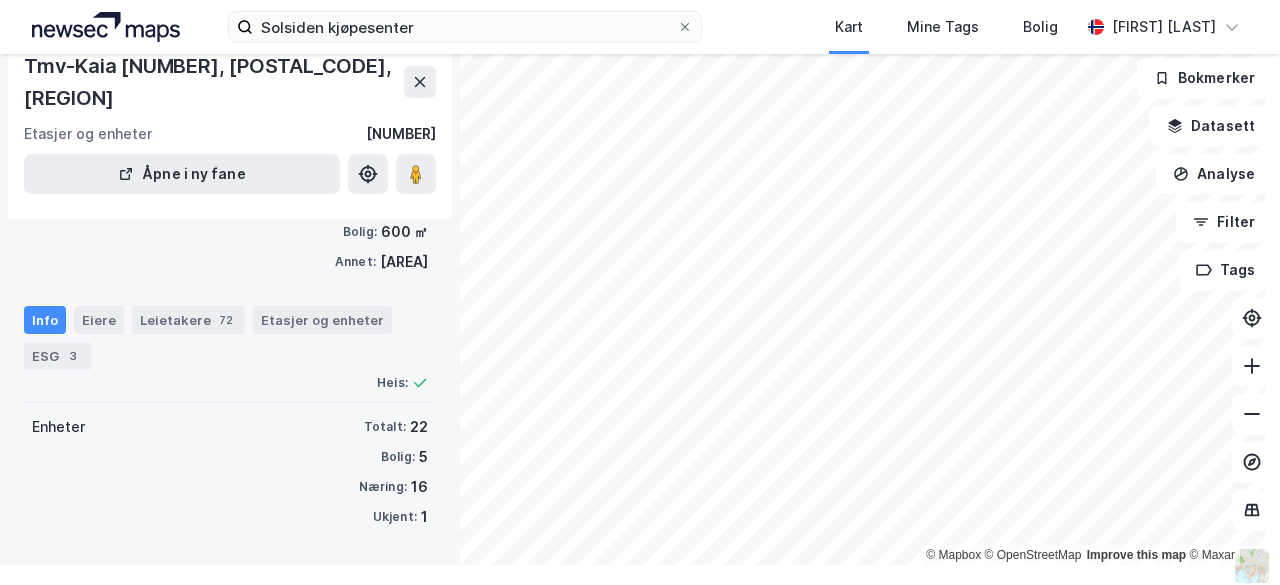 click on "16" at bounding box center (419, 487) 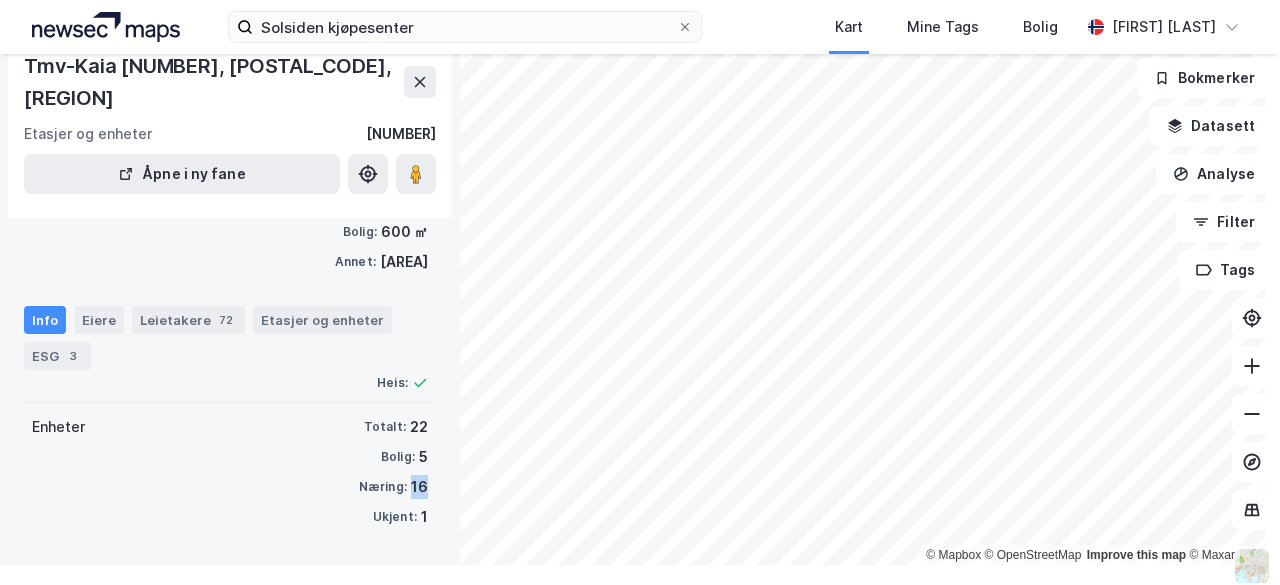 click on "16" at bounding box center [419, 487] 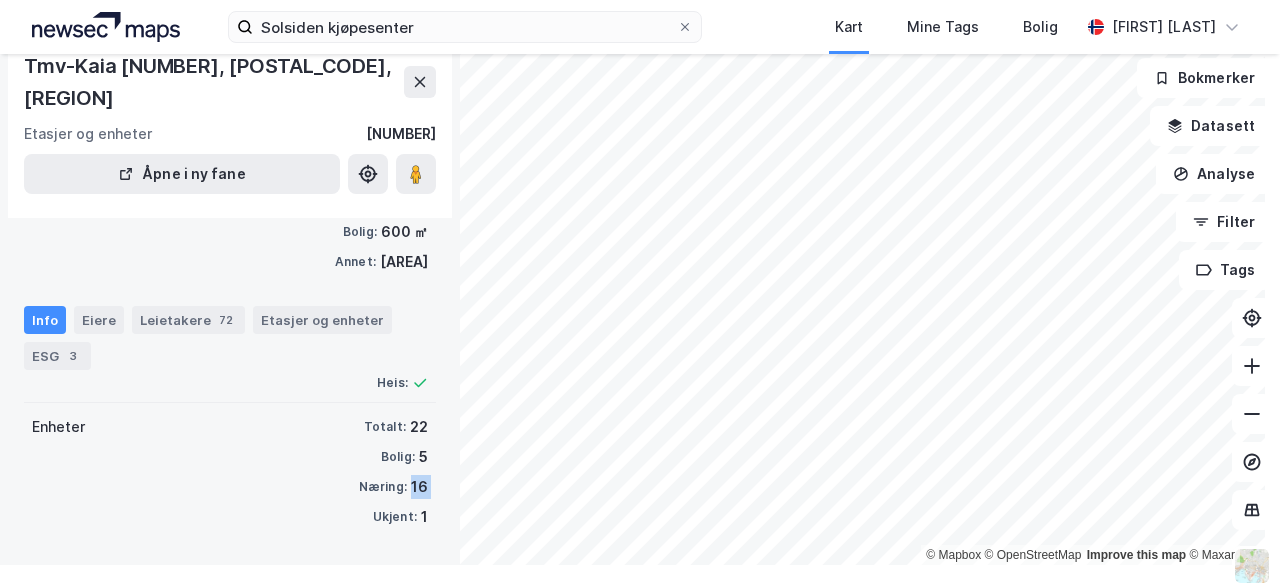 click on "16" at bounding box center [419, 487] 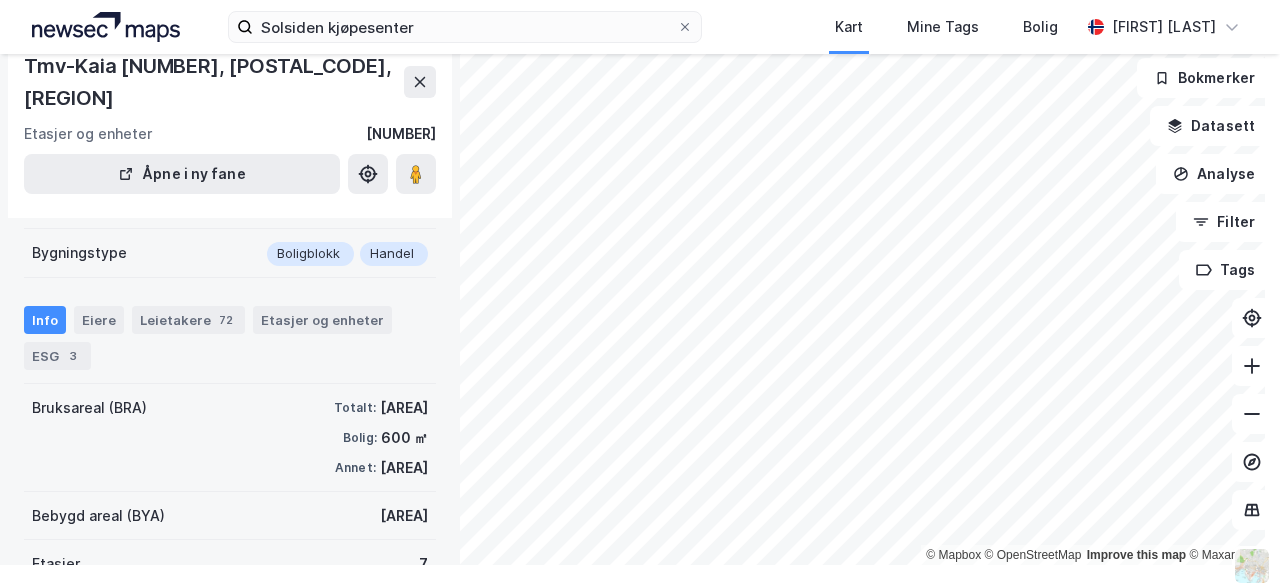 scroll, scrollTop: 294, scrollLeft: 0, axis: vertical 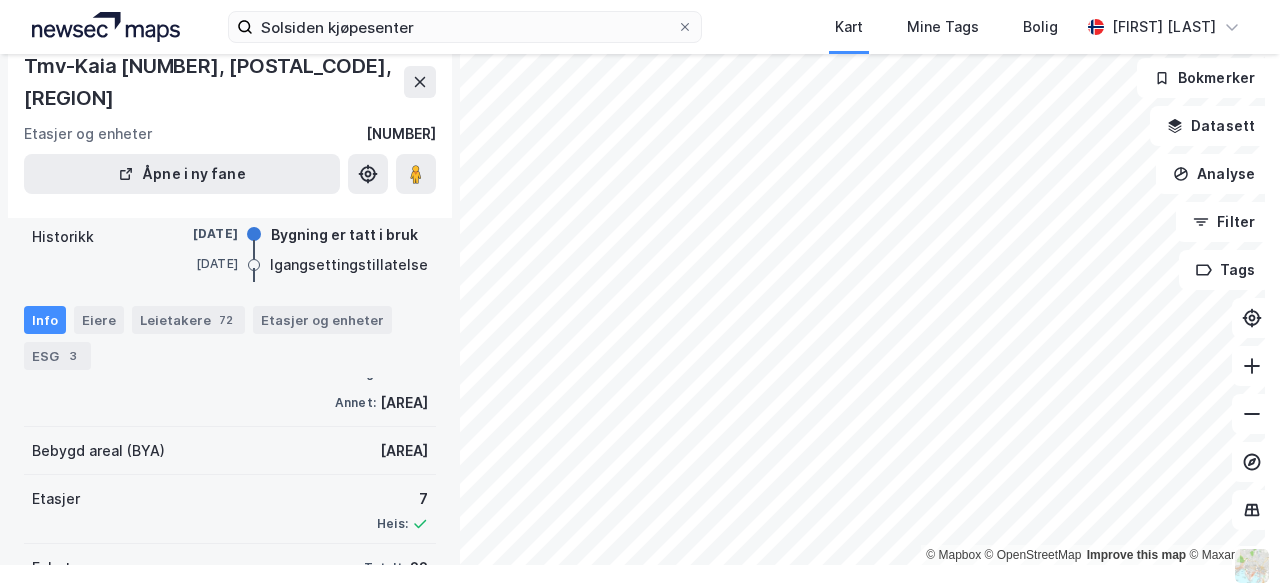 click on "Annet:" at bounding box center [355, 403] 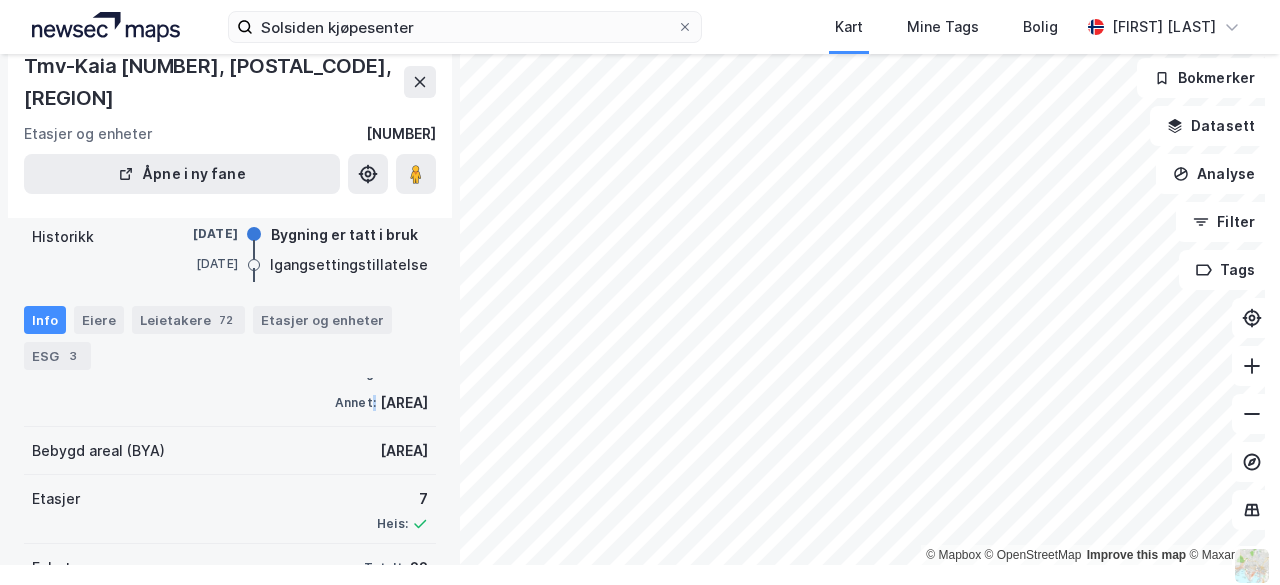click on "Annet:" at bounding box center (355, 403) 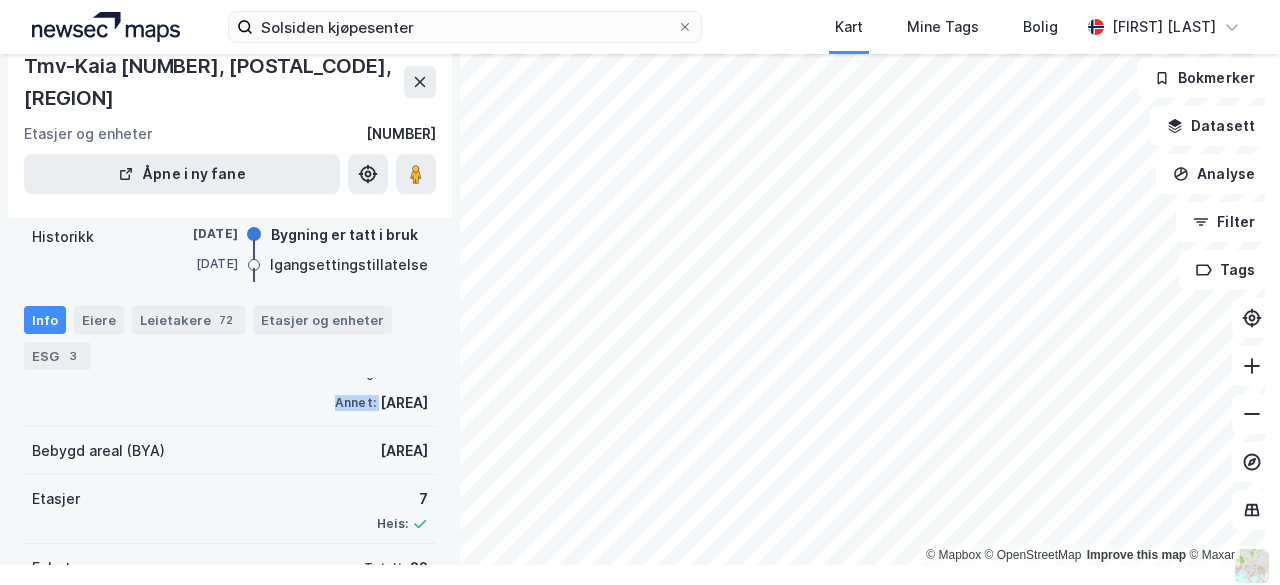 click on "Annet:" at bounding box center [355, 403] 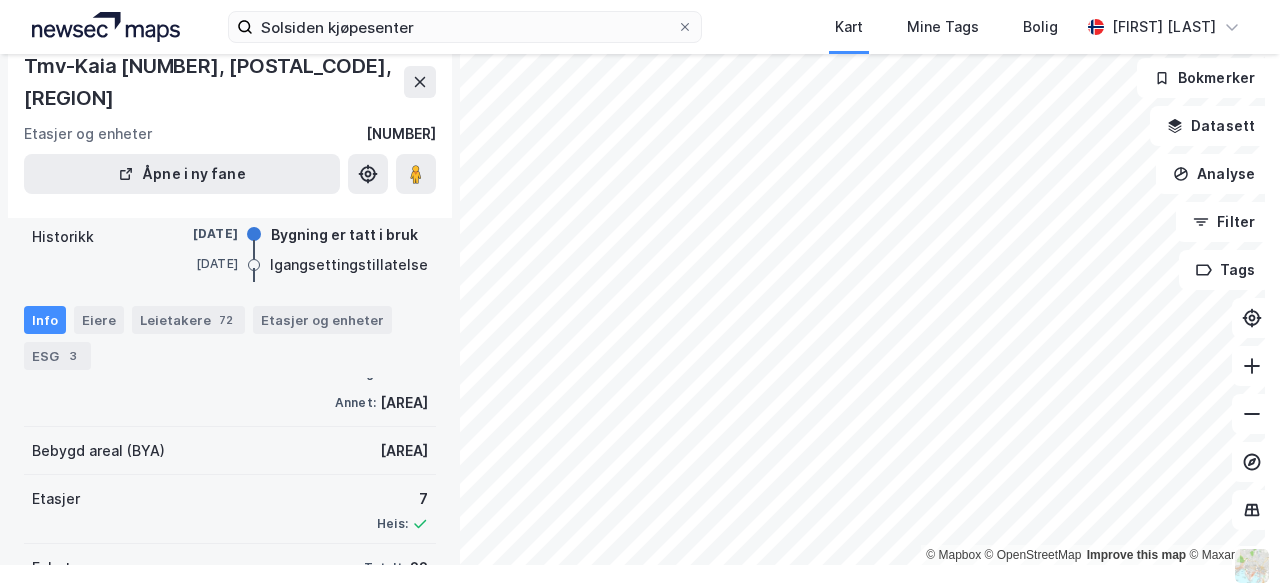 click on "[AREA]" at bounding box center (404, 403) 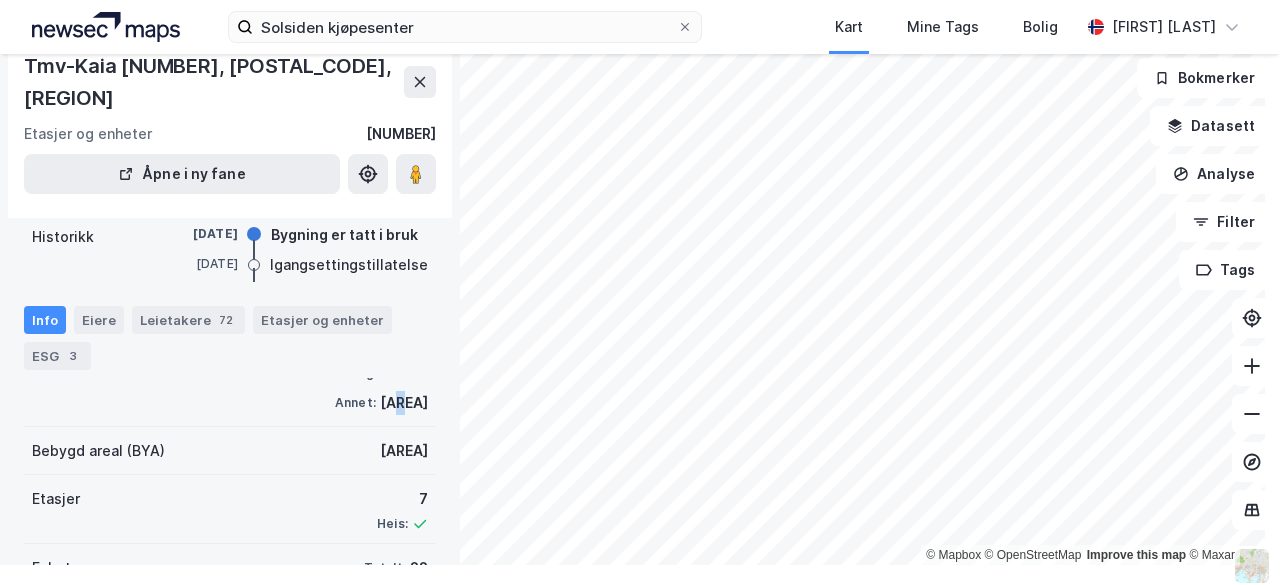 click on "[AREA]" at bounding box center [404, 403] 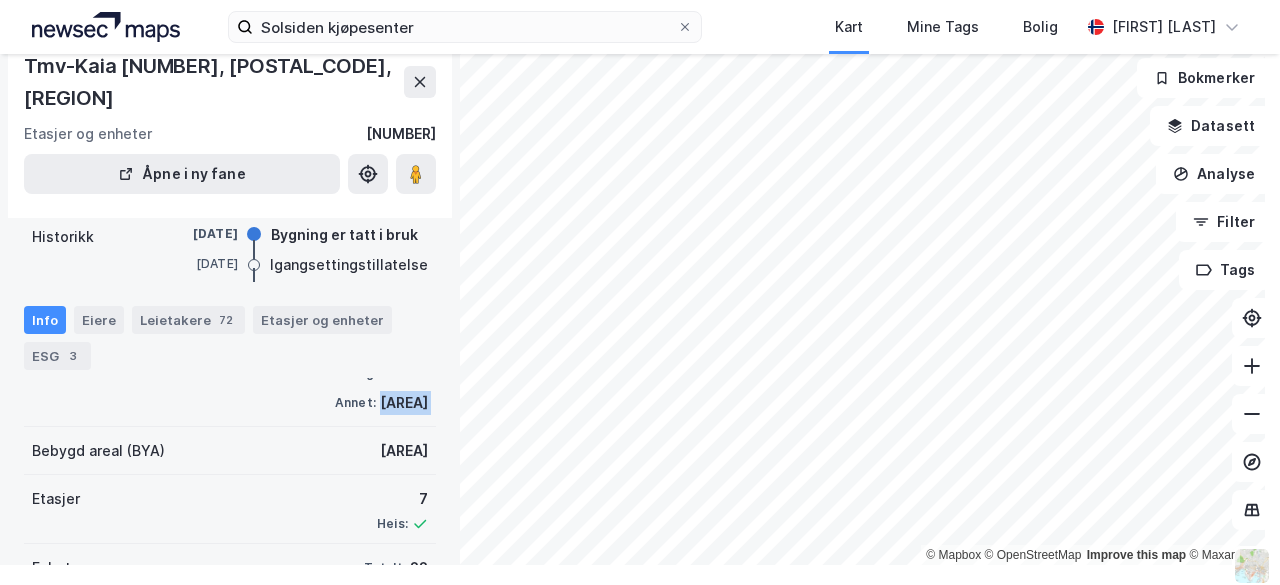 click on "[AREA]" at bounding box center (404, 403) 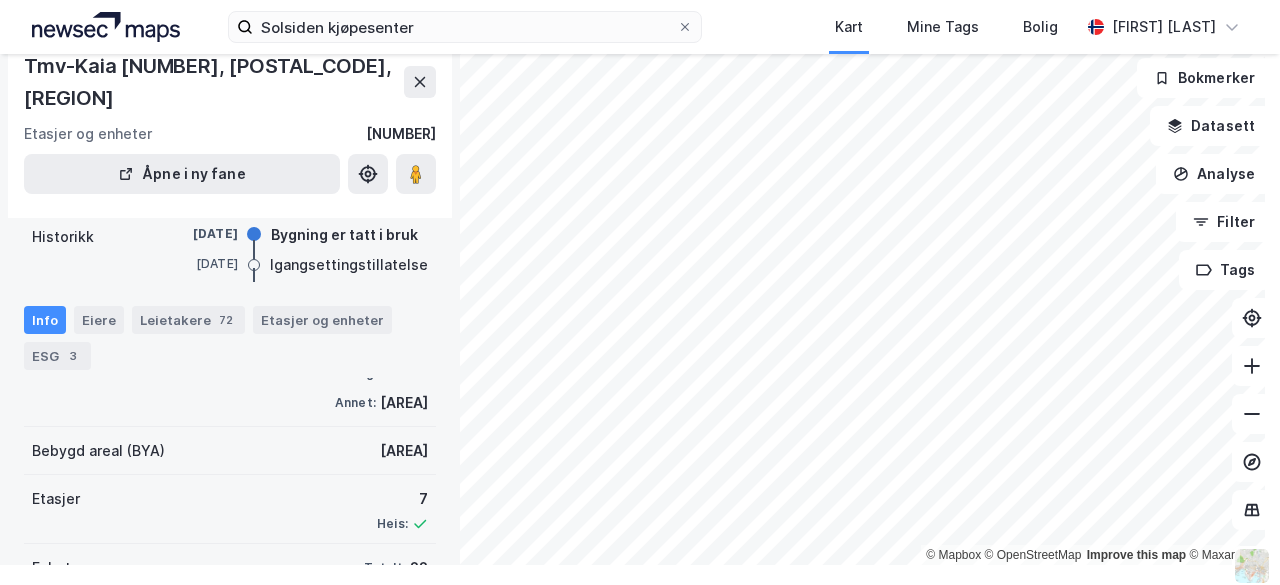 click on "[AREA]" at bounding box center (404, 403) 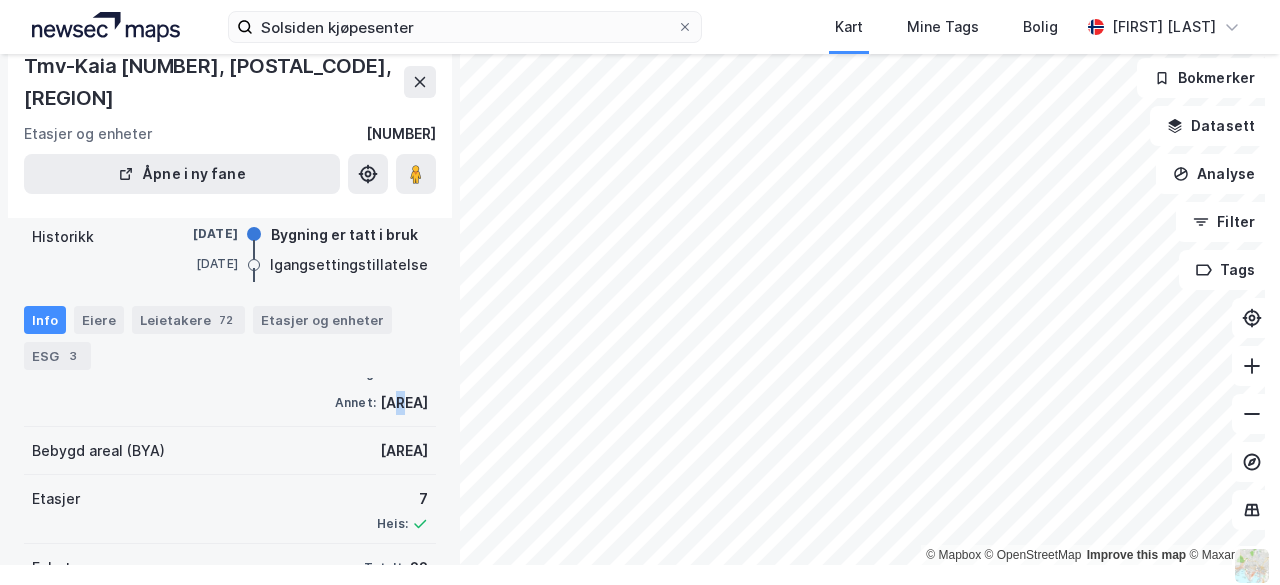 click on "[AREA]" at bounding box center [404, 403] 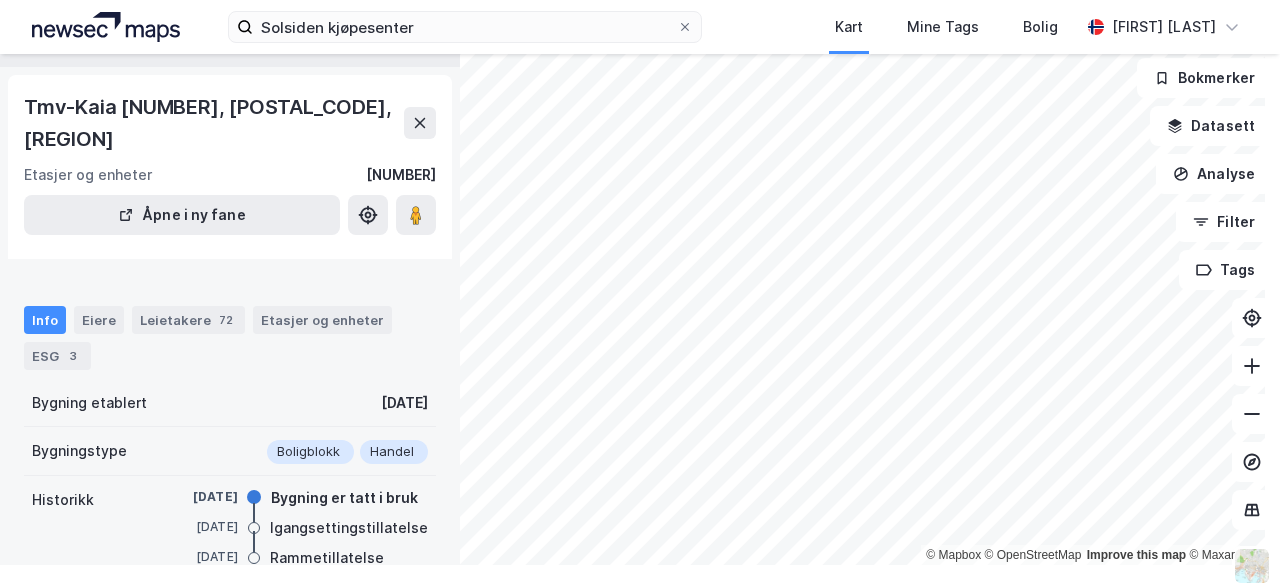 scroll, scrollTop: 0, scrollLeft: 0, axis: both 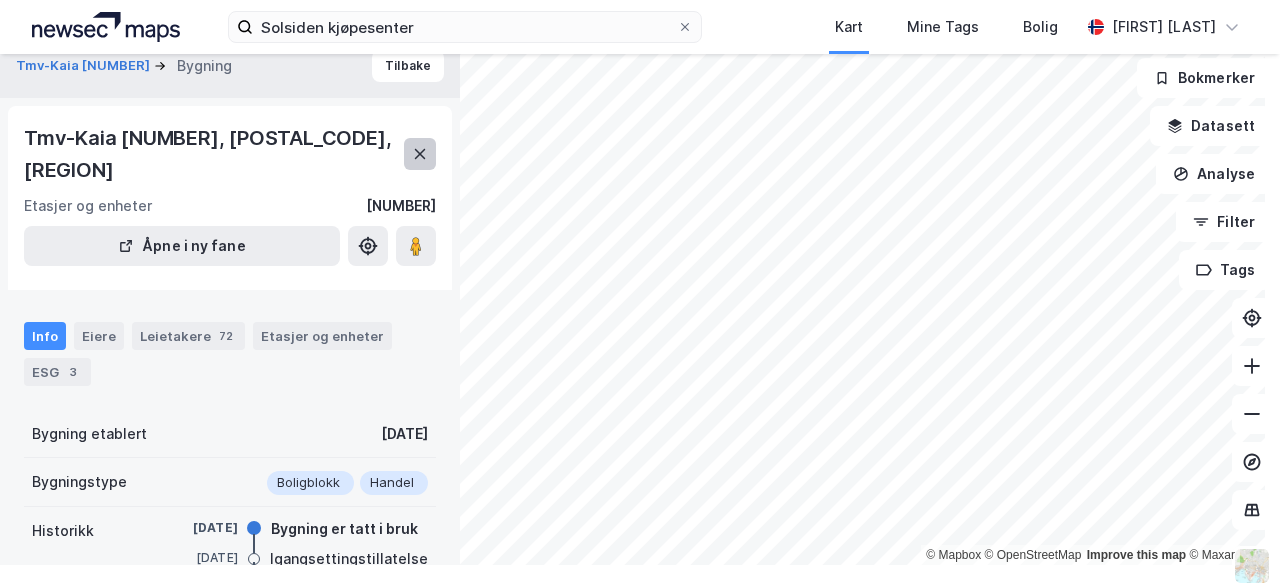 click 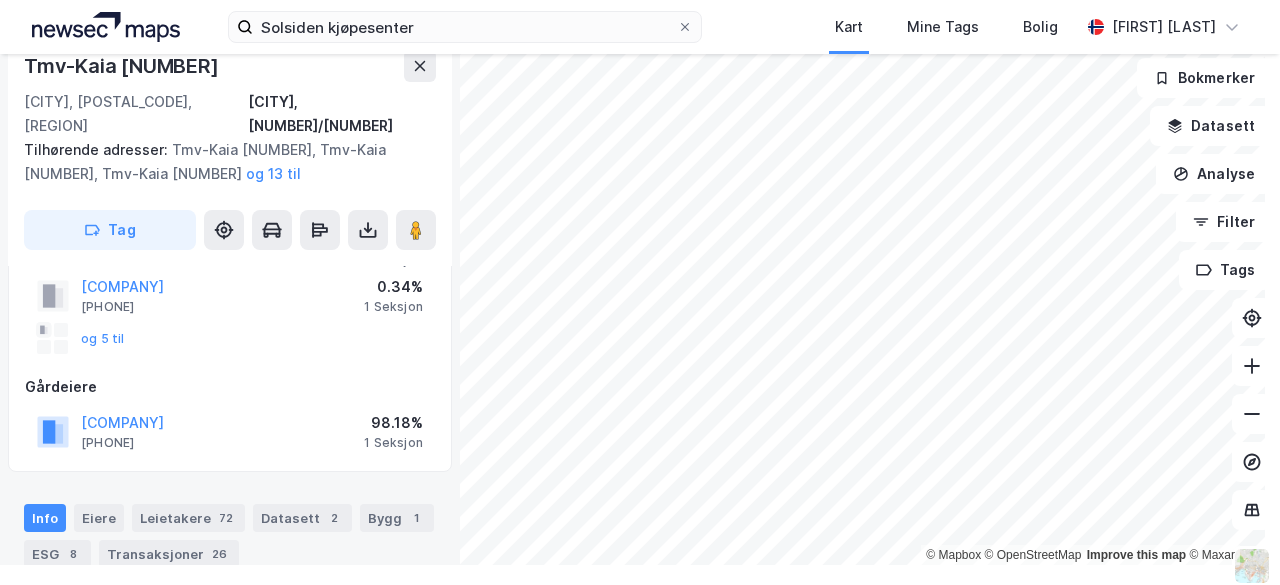 scroll, scrollTop: 0, scrollLeft: 0, axis: both 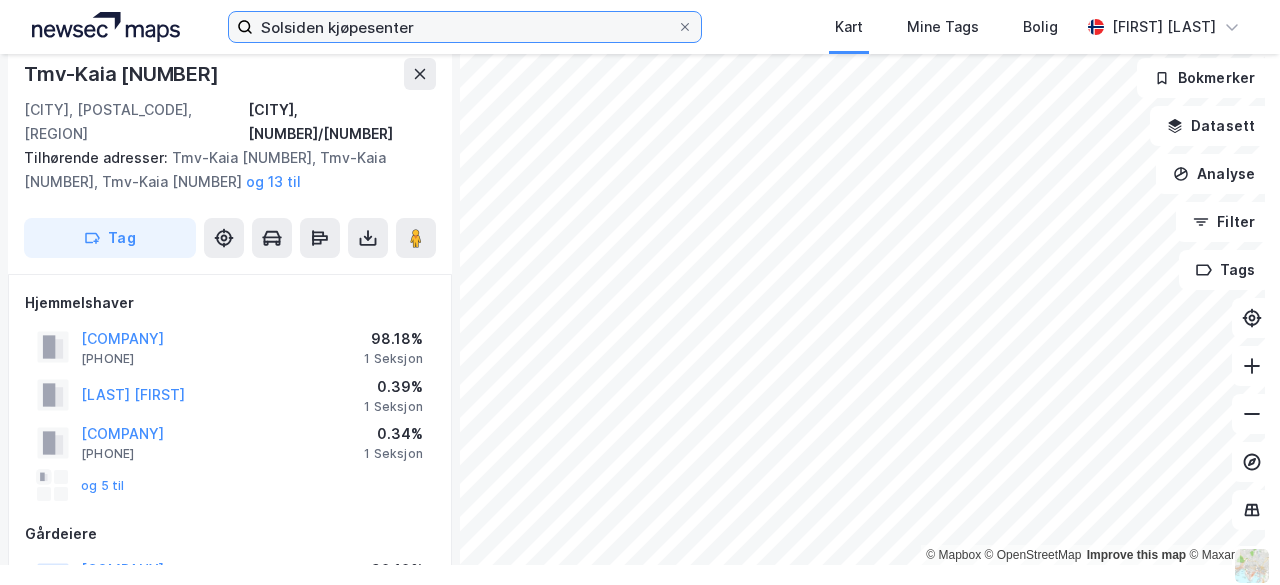click on "Solsiden kjøpesenter" at bounding box center [465, 27] 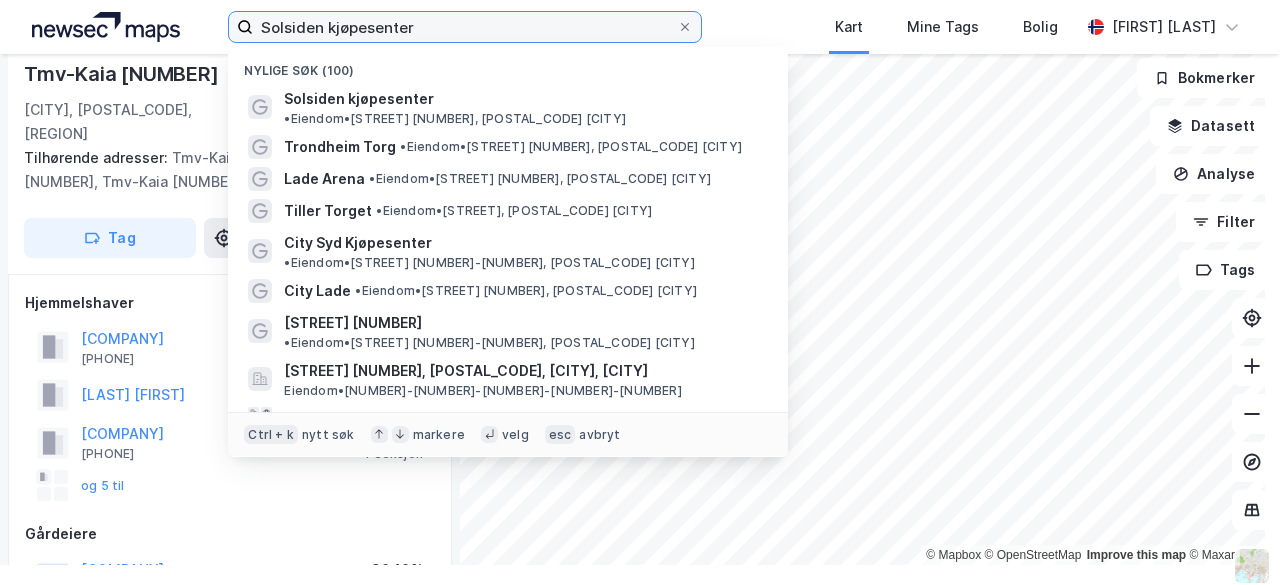 click on "Solsiden kjøpesenter" at bounding box center [465, 27] 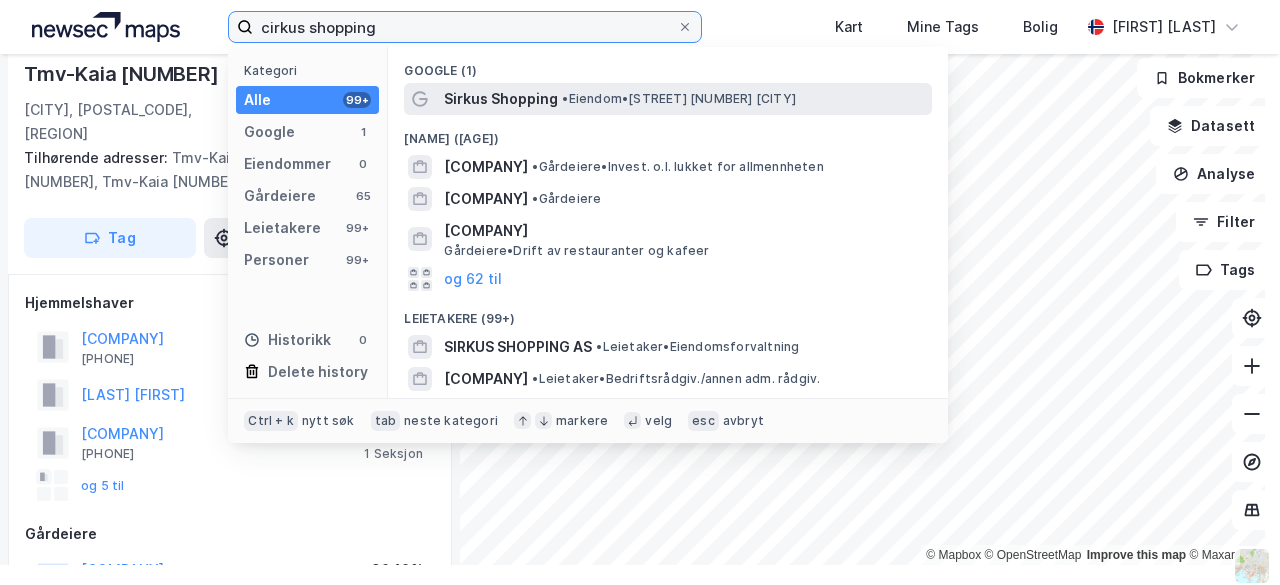 type on "cirkus shopping" 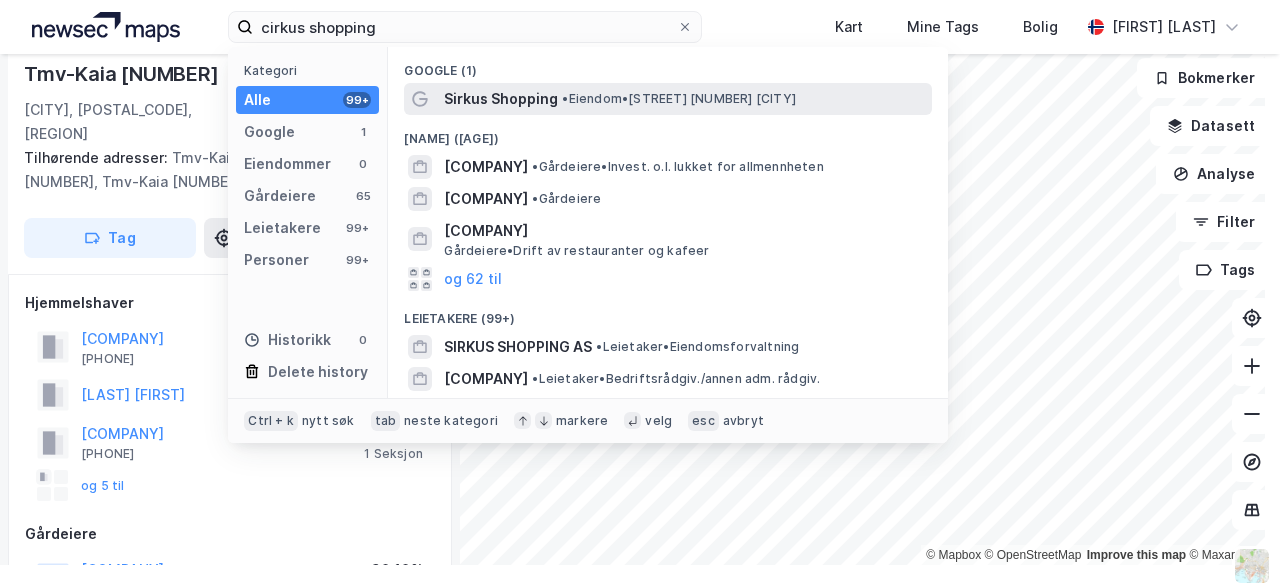 click on "Sirkus Shopping" at bounding box center [501, 99] 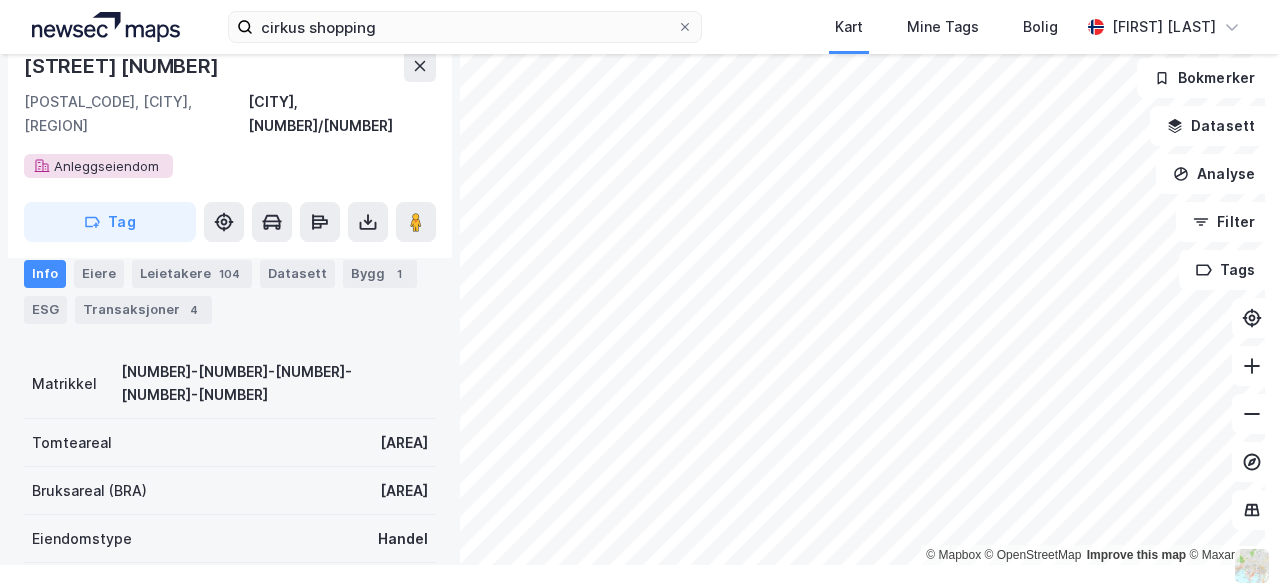 scroll, scrollTop: 751, scrollLeft: 0, axis: vertical 